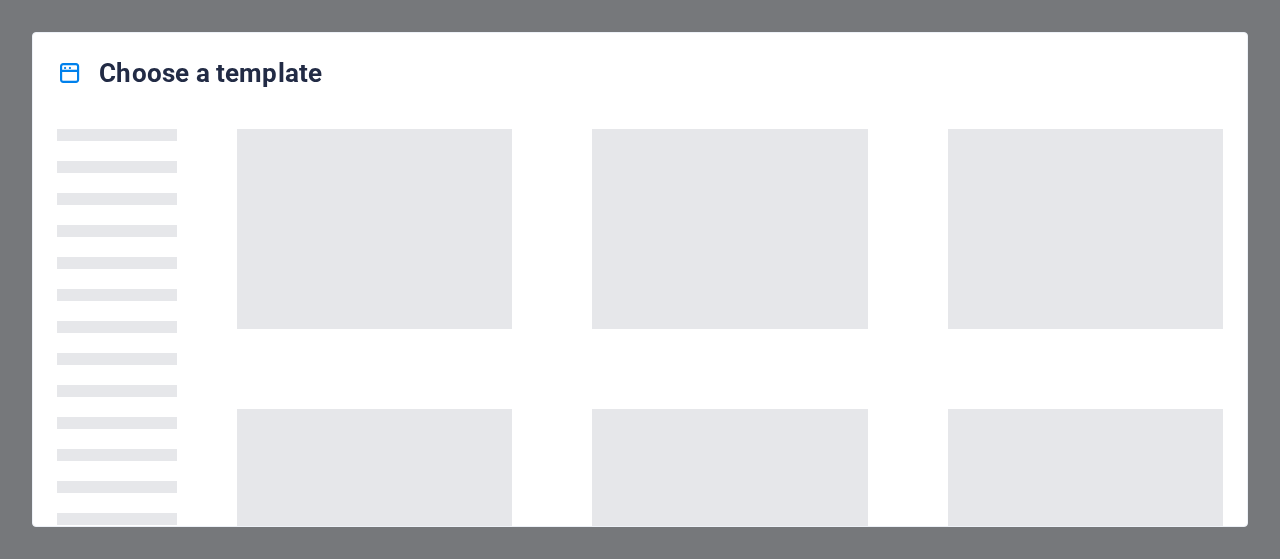 scroll, scrollTop: 0, scrollLeft: 0, axis: both 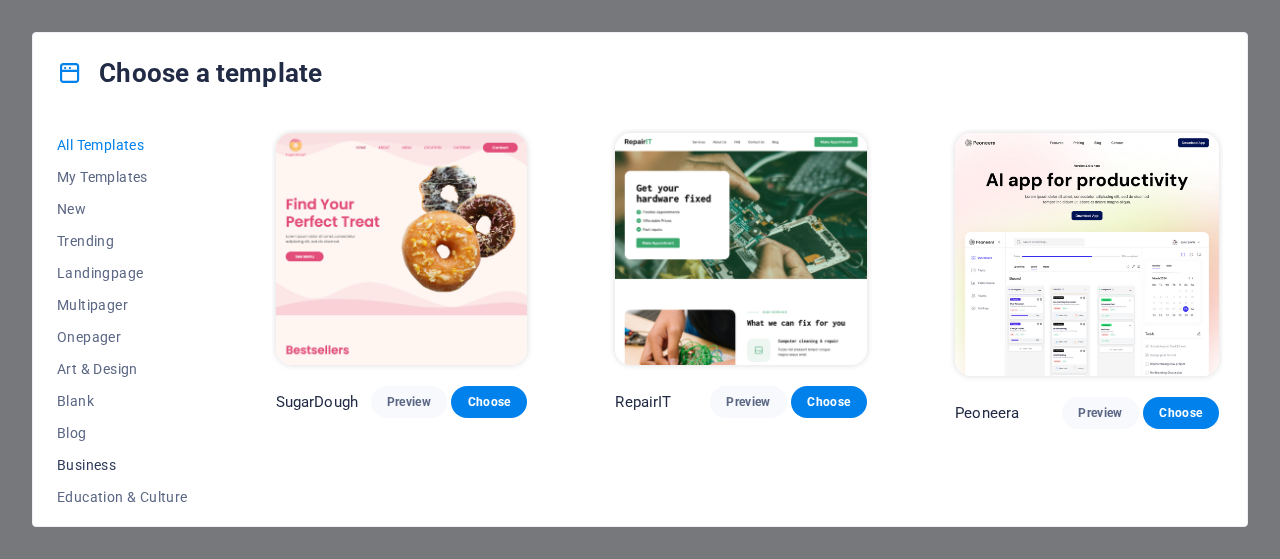 click on "Business" at bounding box center [122, 465] 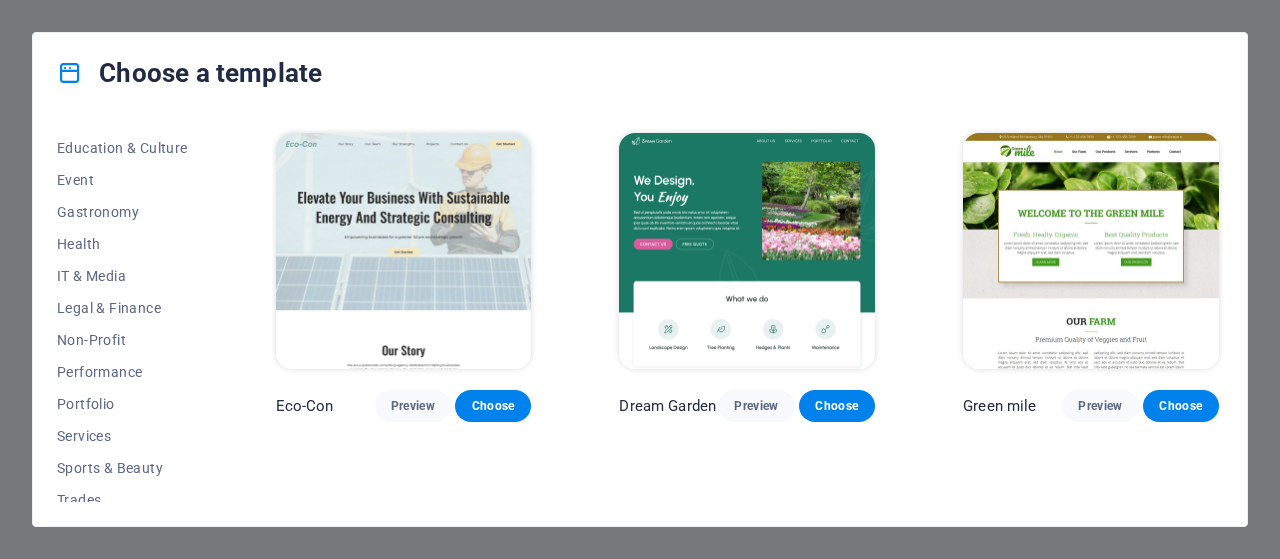 scroll, scrollTop: 426, scrollLeft: 0, axis: vertical 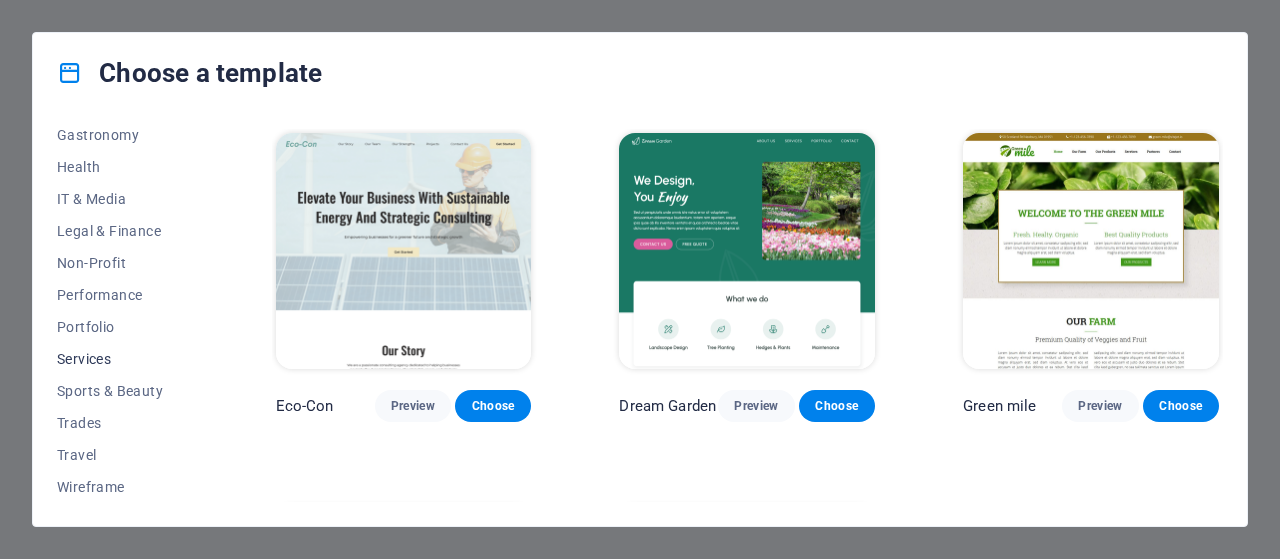 click on "Services" at bounding box center (122, 359) 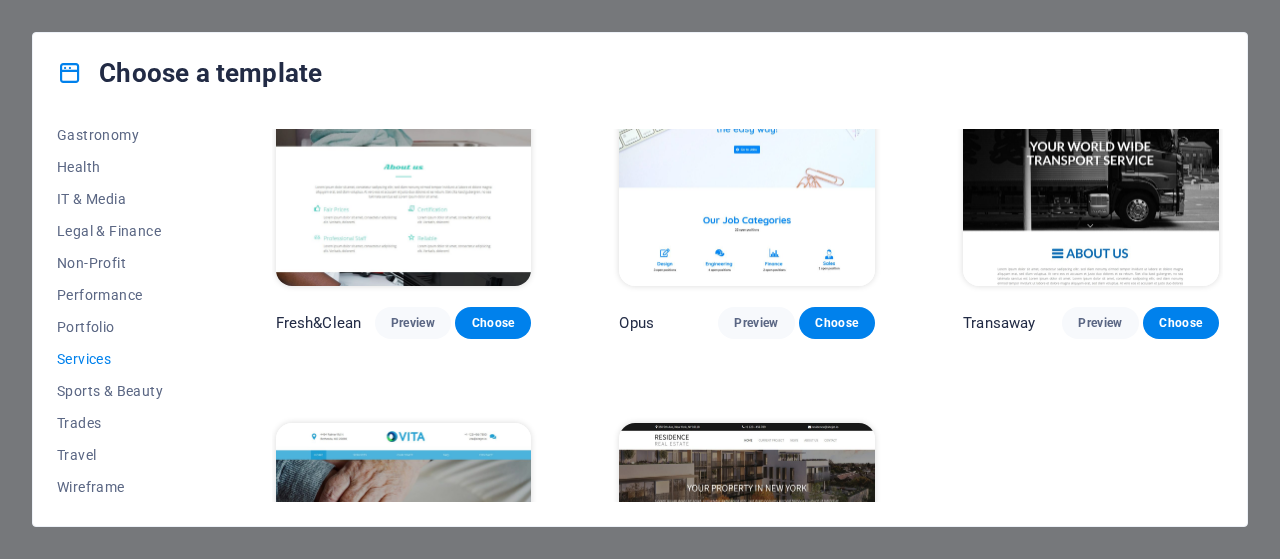 scroll, scrollTop: 1994, scrollLeft: 0, axis: vertical 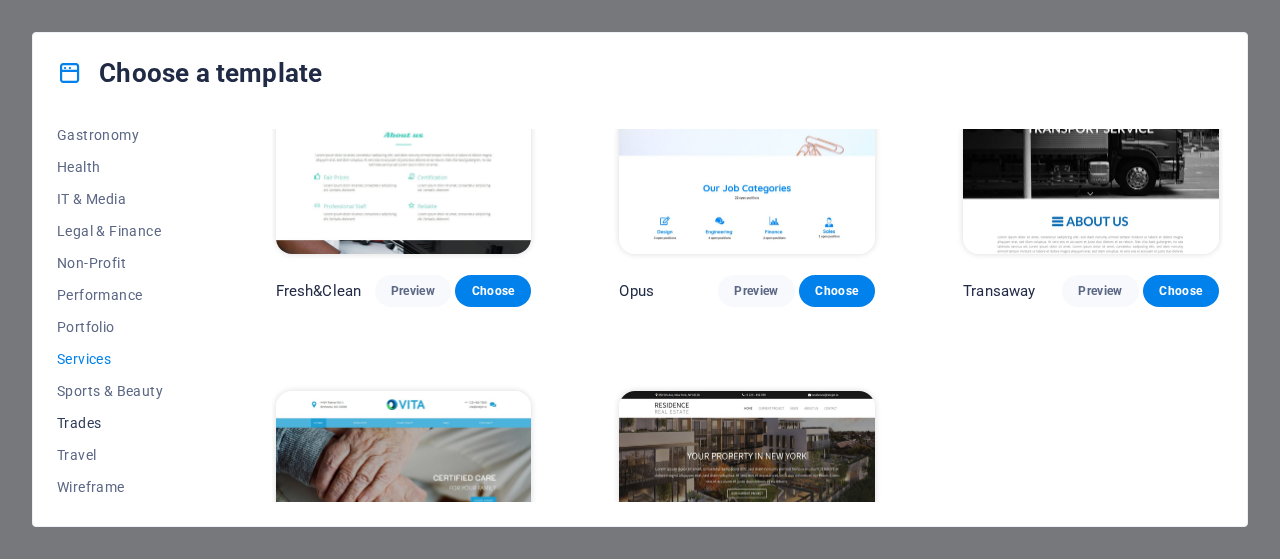click on "Trades" at bounding box center (122, 423) 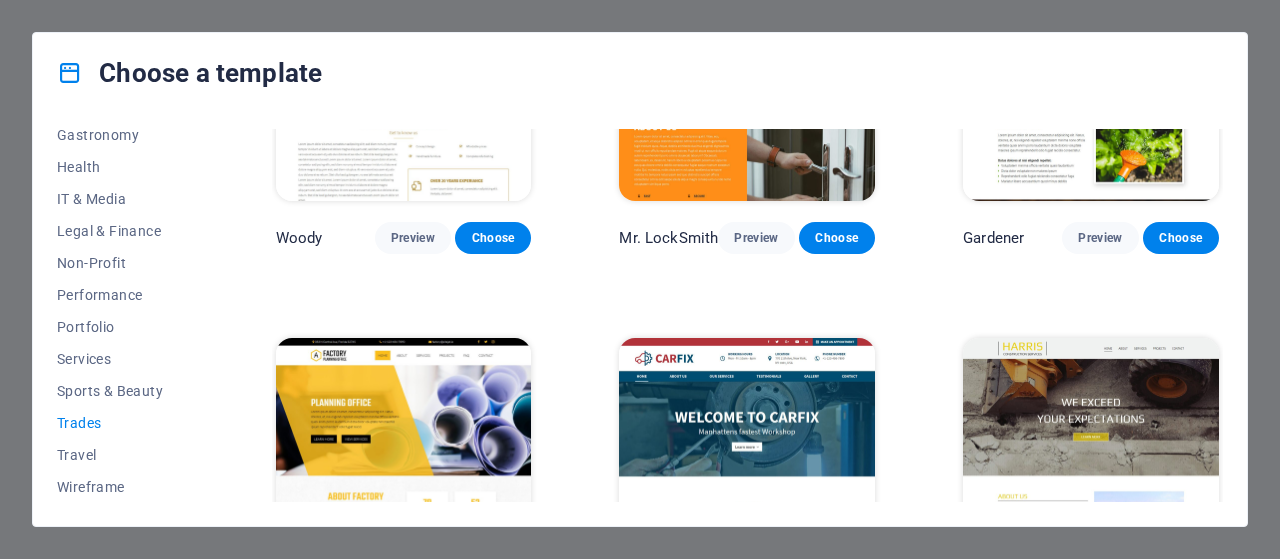 scroll, scrollTop: 664, scrollLeft: 0, axis: vertical 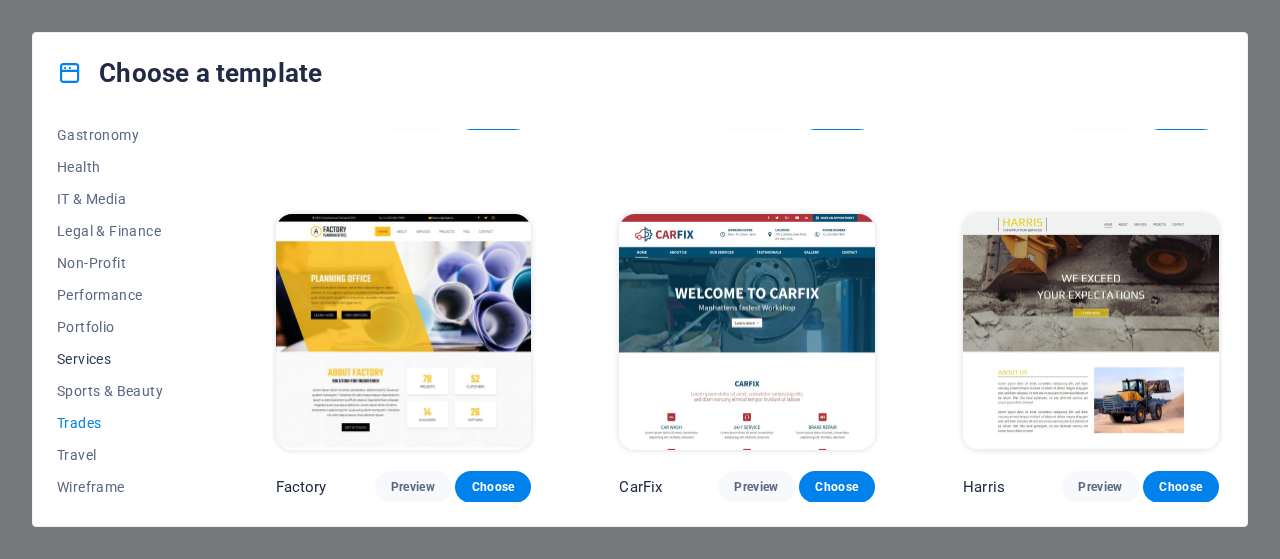 click on "Services" at bounding box center [122, 359] 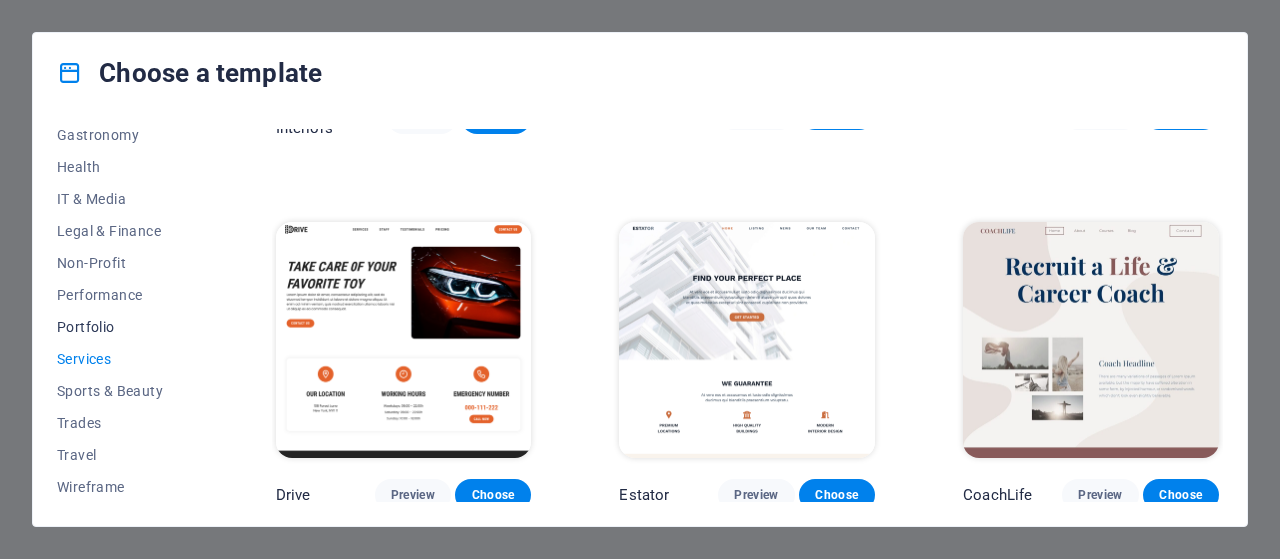 click on "Portfolio" at bounding box center (122, 327) 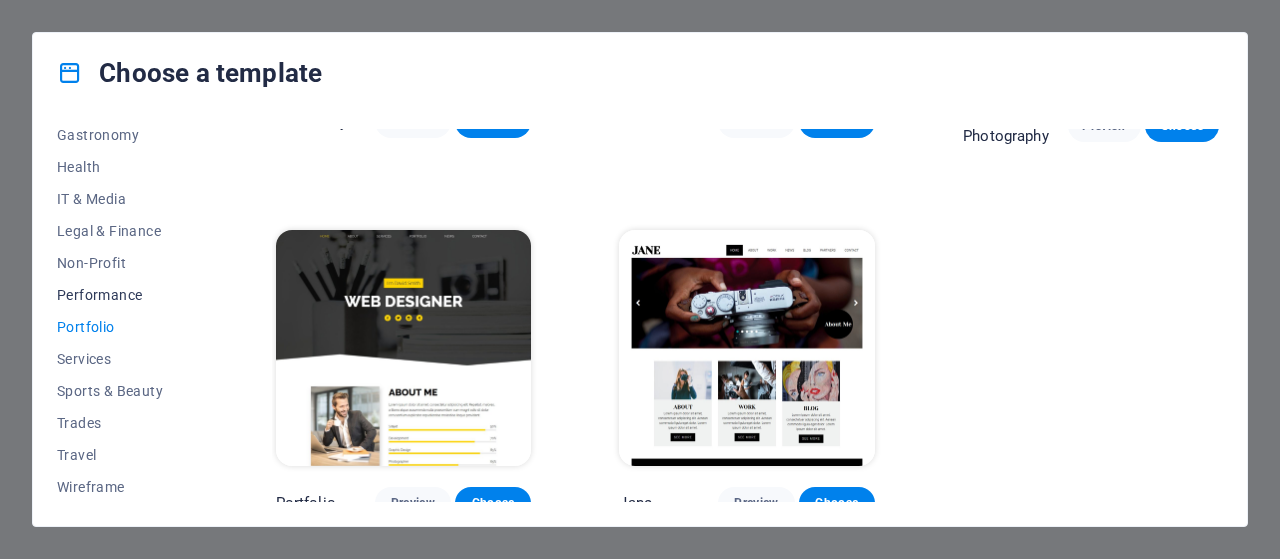 click on "Performance" at bounding box center (122, 295) 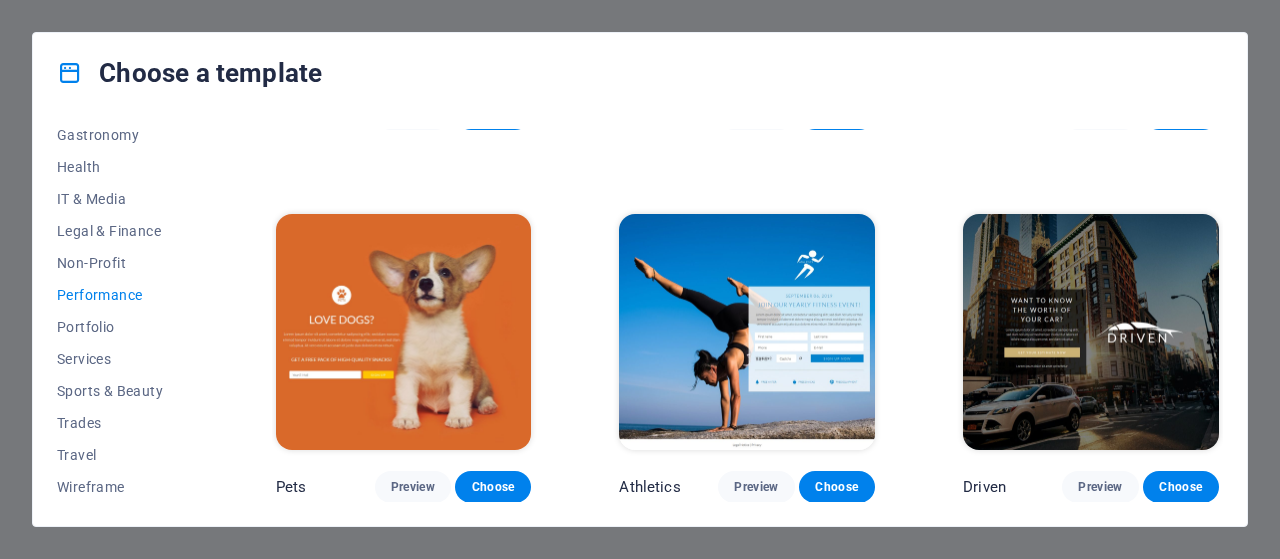 scroll, scrollTop: 664, scrollLeft: 0, axis: vertical 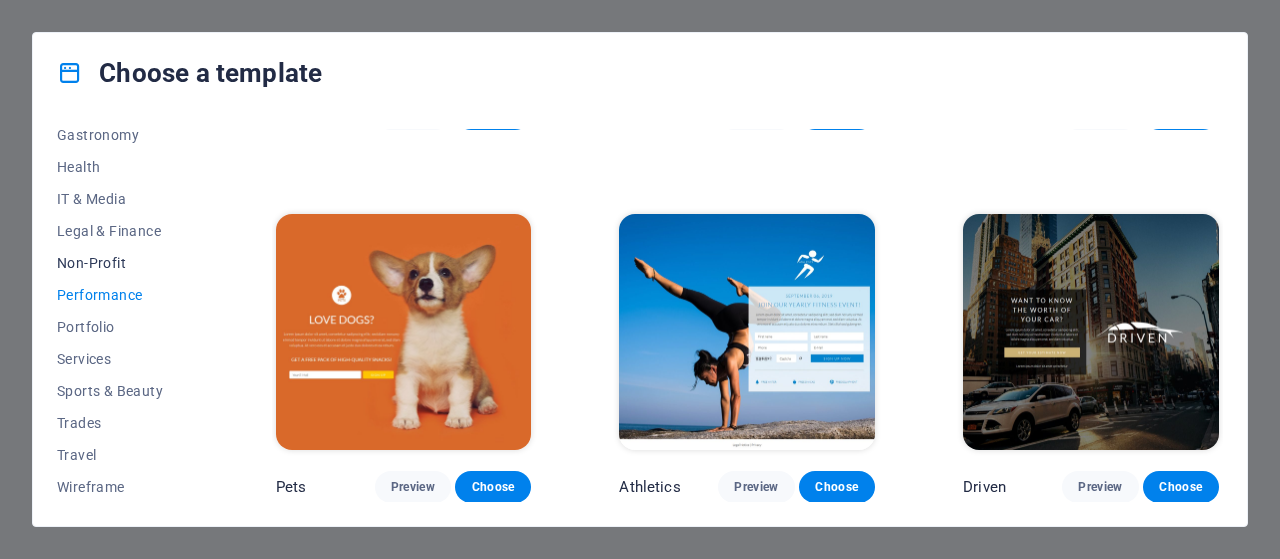 click on "Non-Profit" at bounding box center (122, 263) 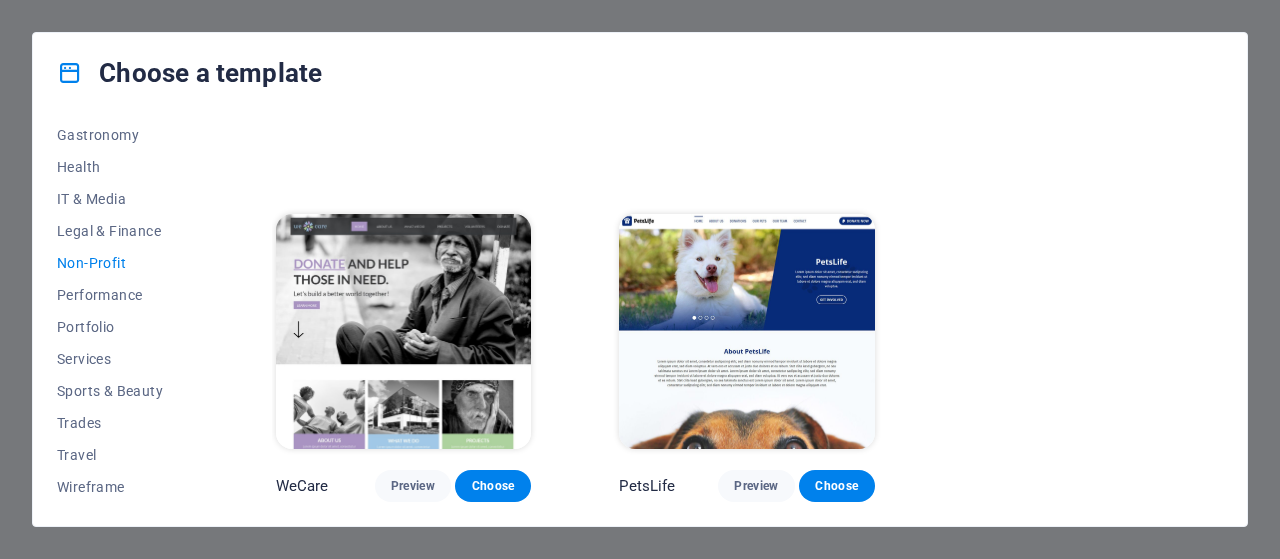 scroll, scrollTop: 0, scrollLeft: 0, axis: both 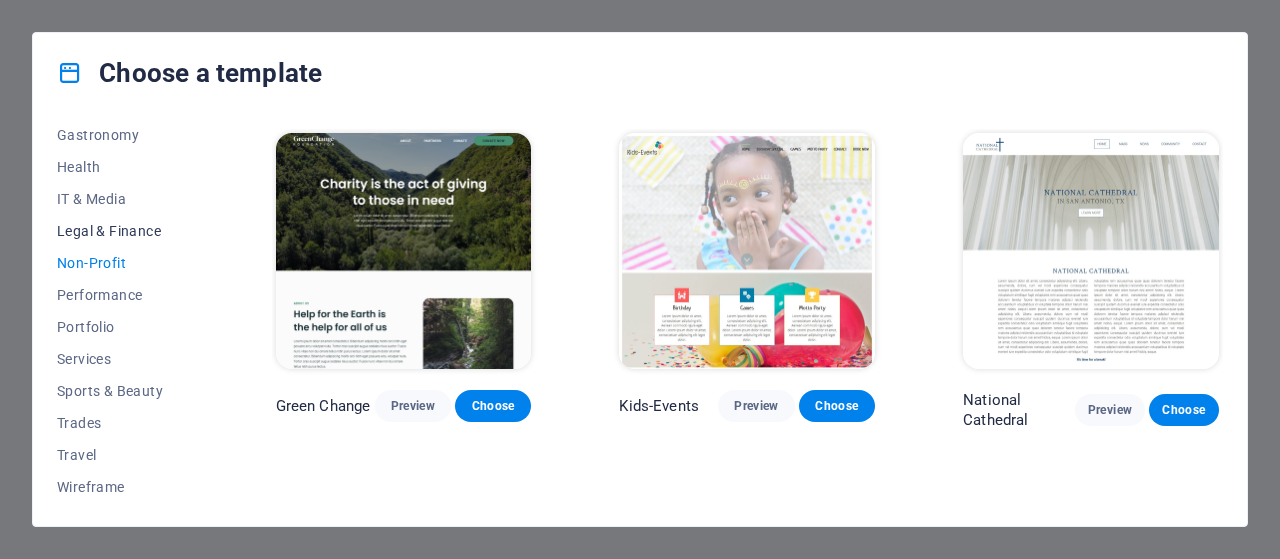 click on "Legal & Finance" at bounding box center (122, 231) 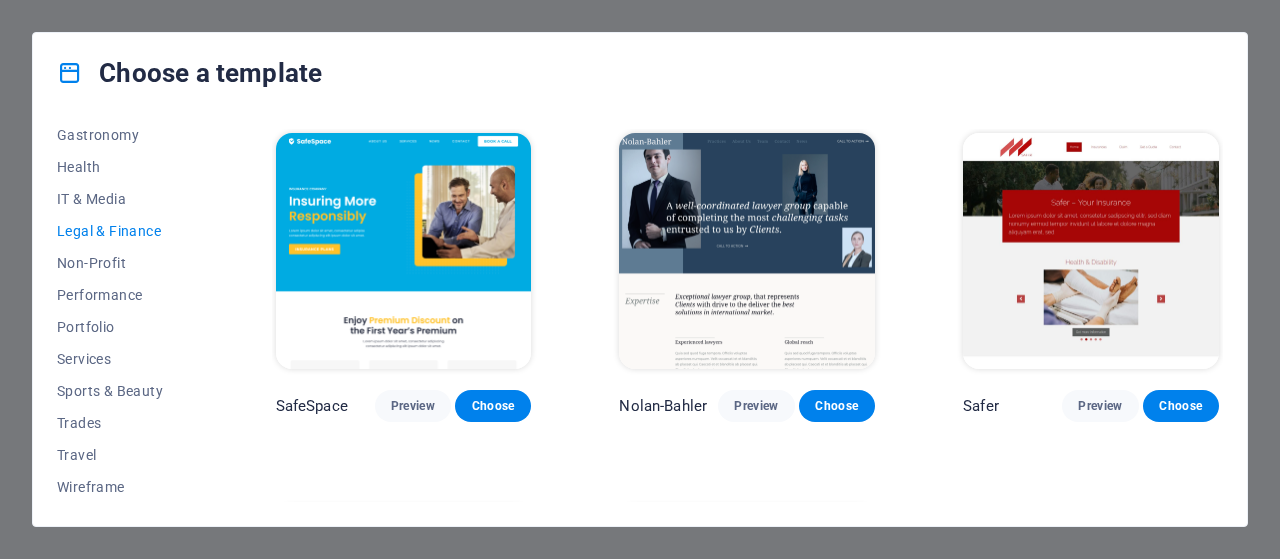click on "All Templates My Templates New Trending Landingpage Multipager Onepager Art & Design Blank Blog Business Education & Culture Event Gastronomy Health IT & Media Legal & Finance Non-Profit Performance Portfolio Services Sports & Beauty Trades Travel Wireframe" at bounding box center [134, 315] 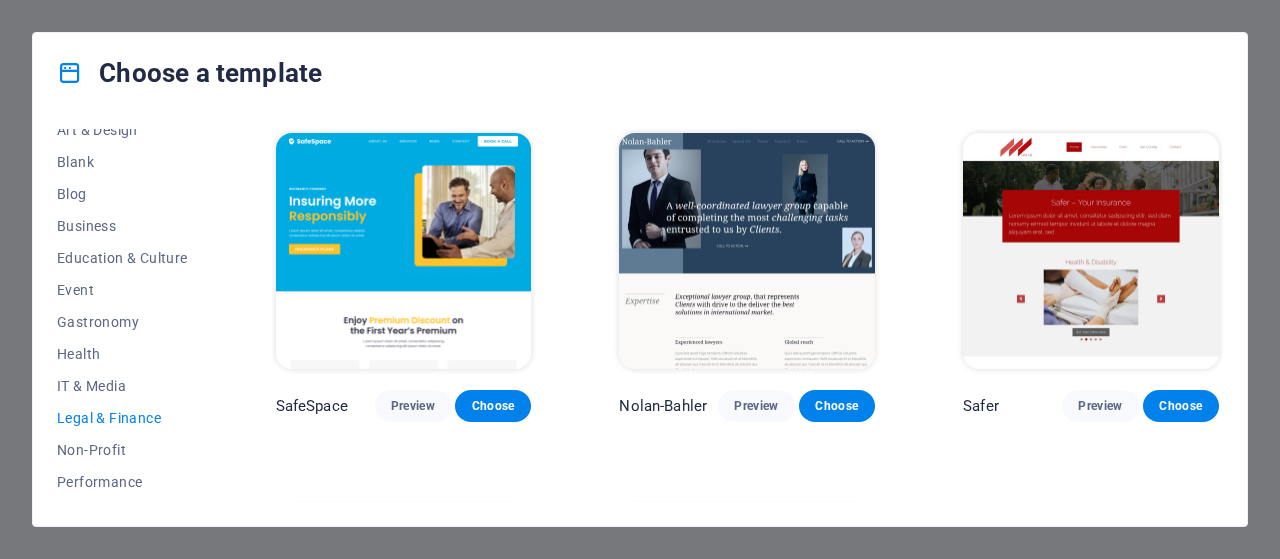 scroll, scrollTop: 244, scrollLeft: 0, axis: vertical 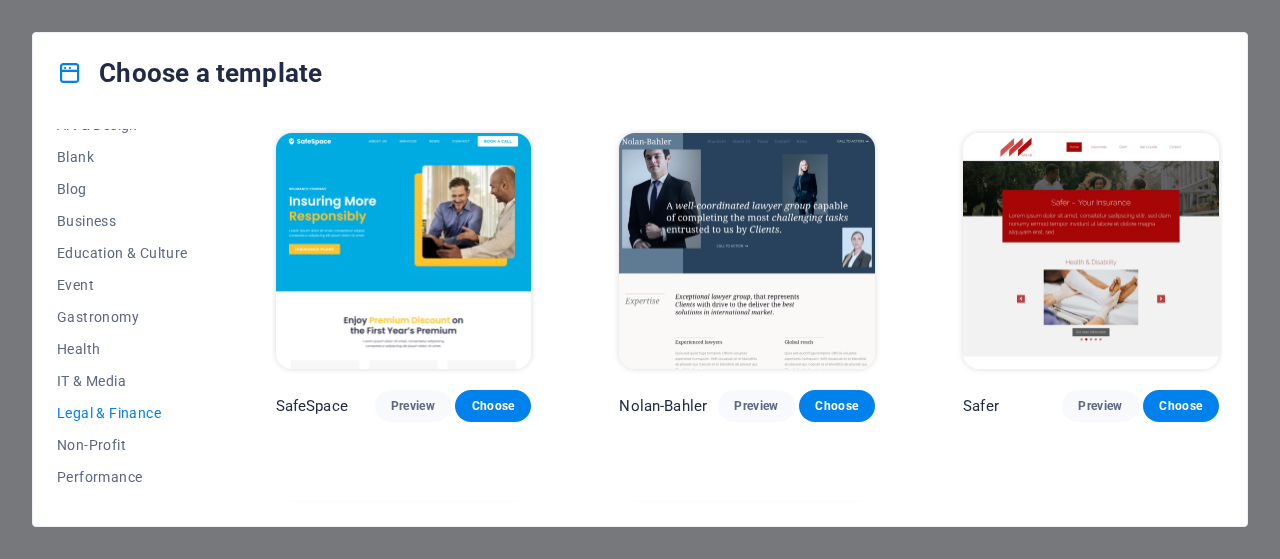 click on "All Templates My Templates New Trending Landingpage Multipager Onepager Art & Design Blank Blog Business Education & Culture Event Gastronomy Health IT & Media Legal & Finance Non-Profit Performance Portfolio Services Sports & Beauty Trades Travel Wireframe SafeSpace Preview Choose Nolan-Bahler Preview Choose Safer Preview Choose Financia Preview Choose Justitia Preview Choose" at bounding box center [640, 319] 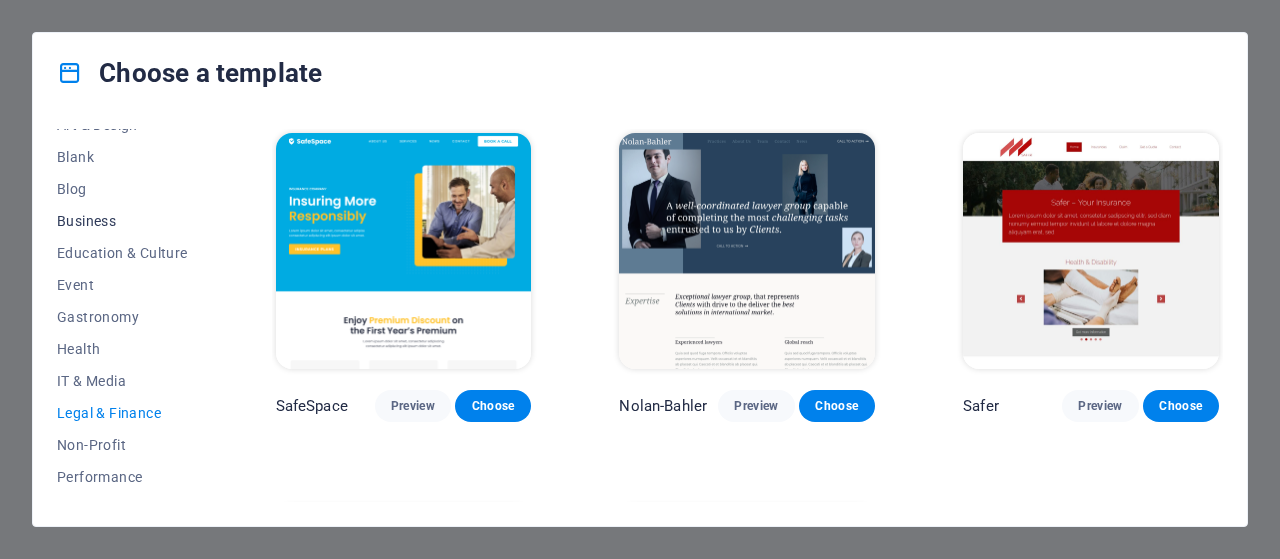 click on "Business" at bounding box center [122, 221] 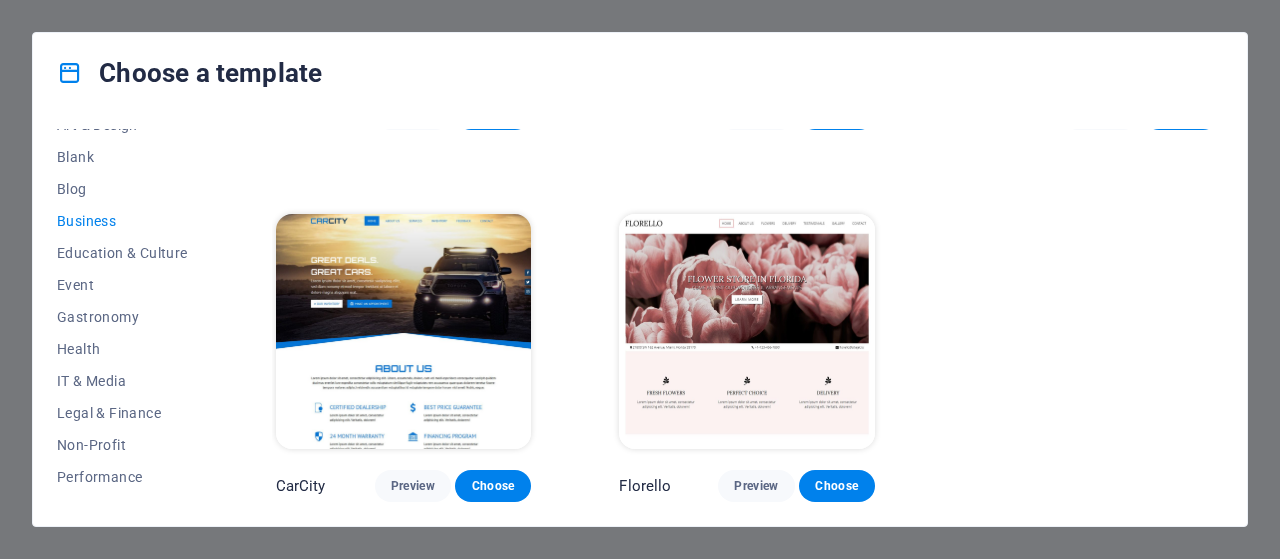 scroll, scrollTop: 0, scrollLeft: 0, axis: both 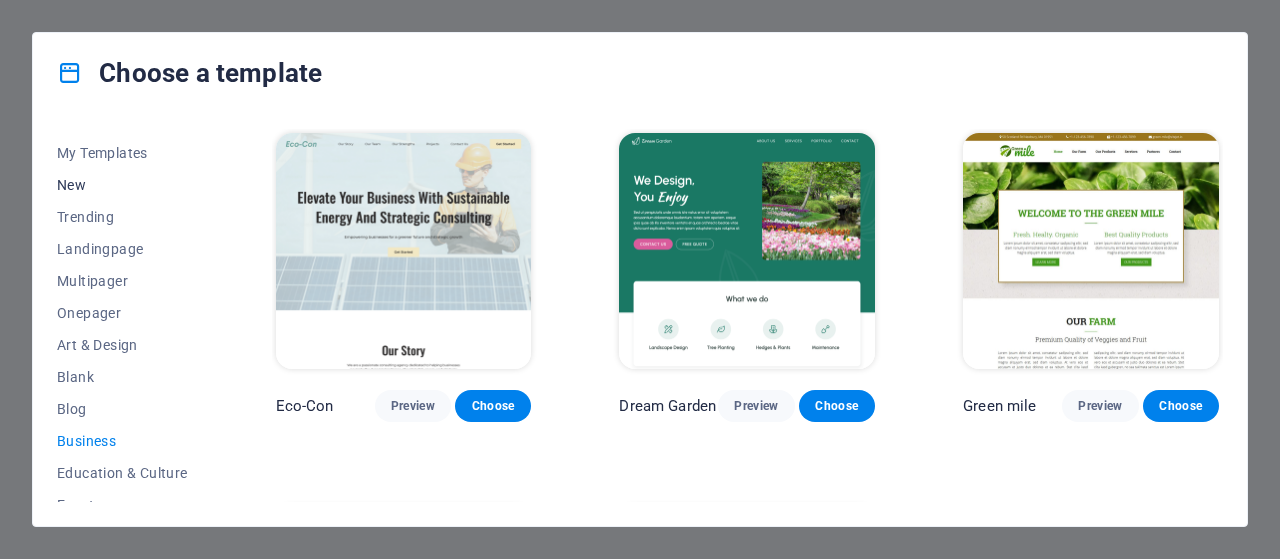 click on "New" at bounding box center [122, 185] 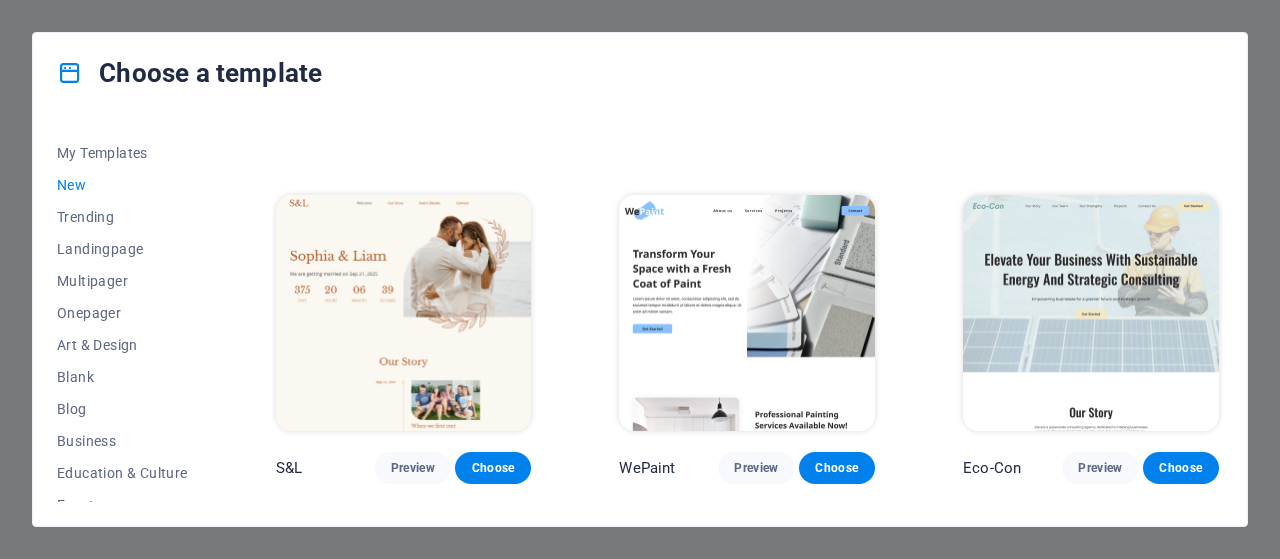 scroll, scrollTop: 685, scrollLeft: 0, axis: vertical 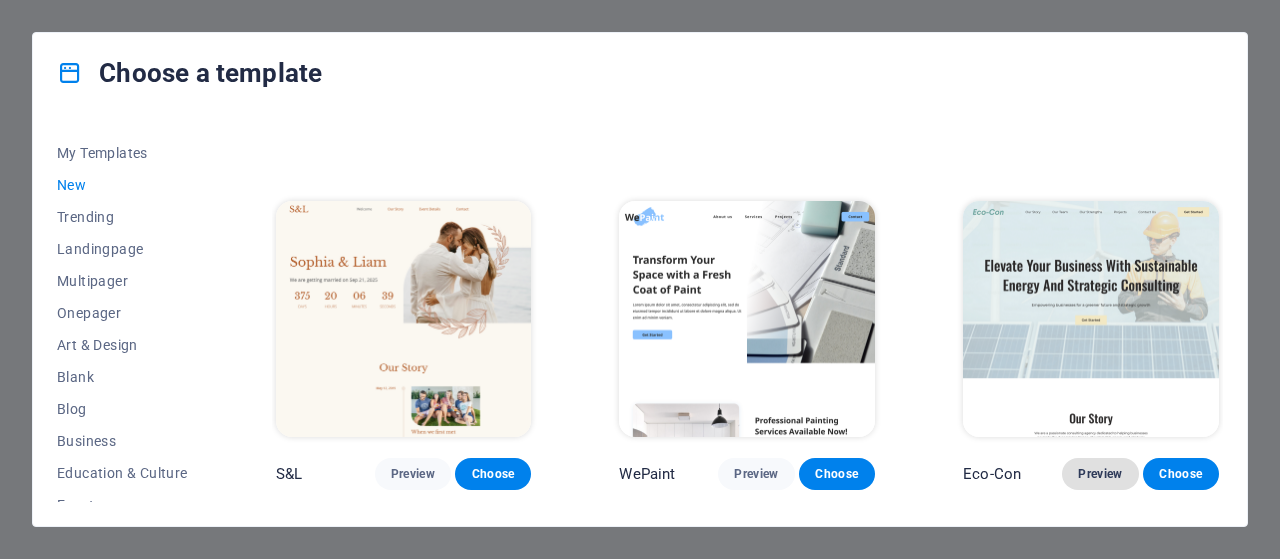 click on "Preview" at bounding box center [1100, 474] 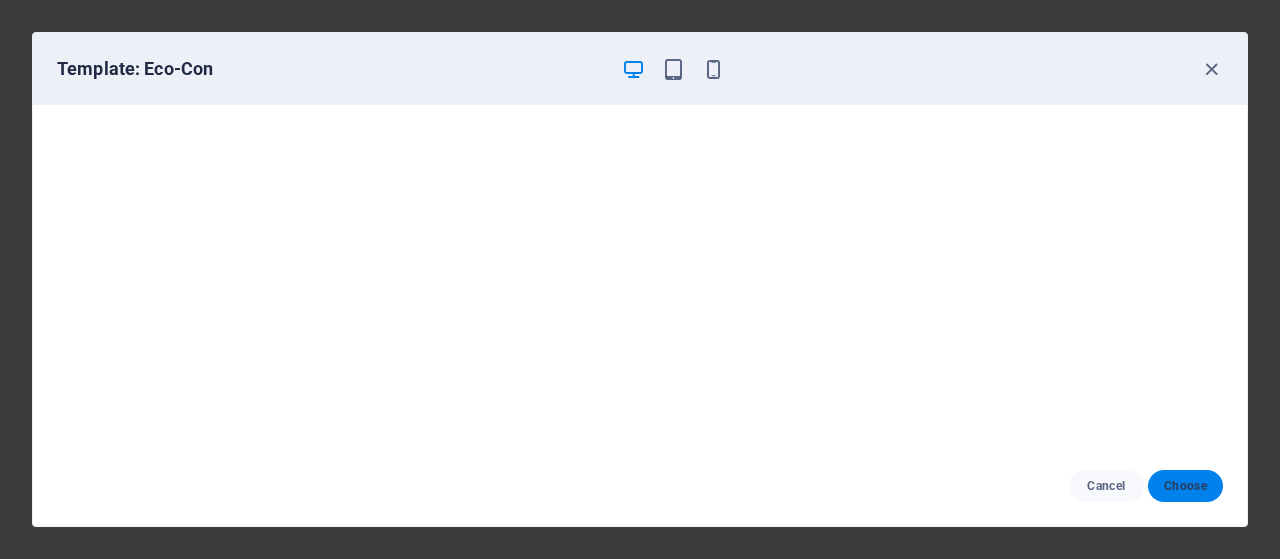 click on "Choose" at bounding box center [1185, 486] 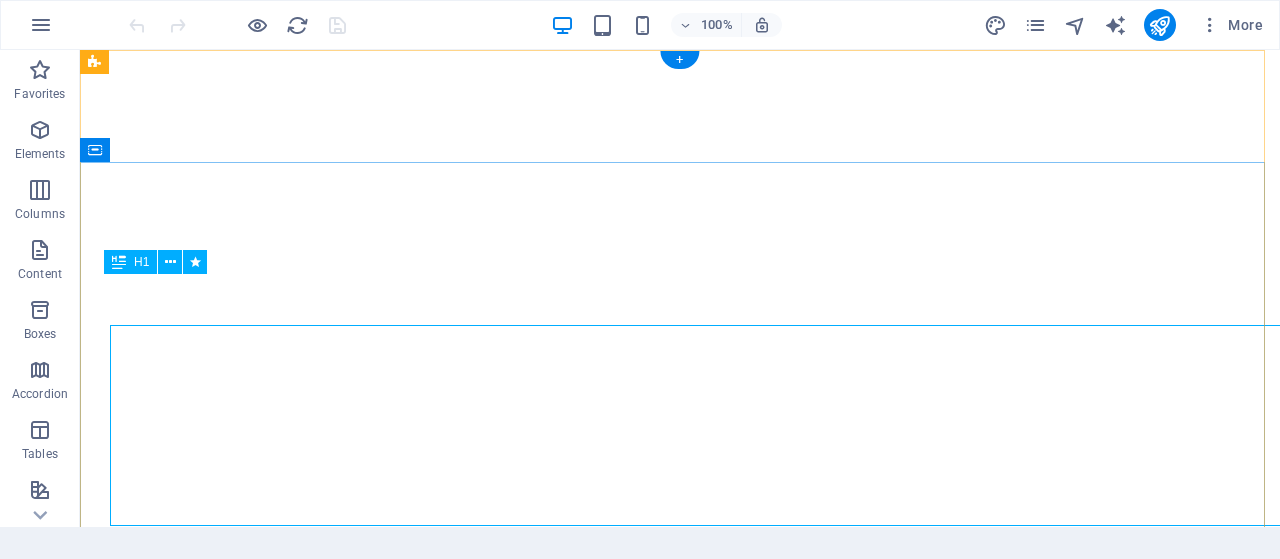 scroll, scrollTop: 0, scrollLeft: 0, axis: both 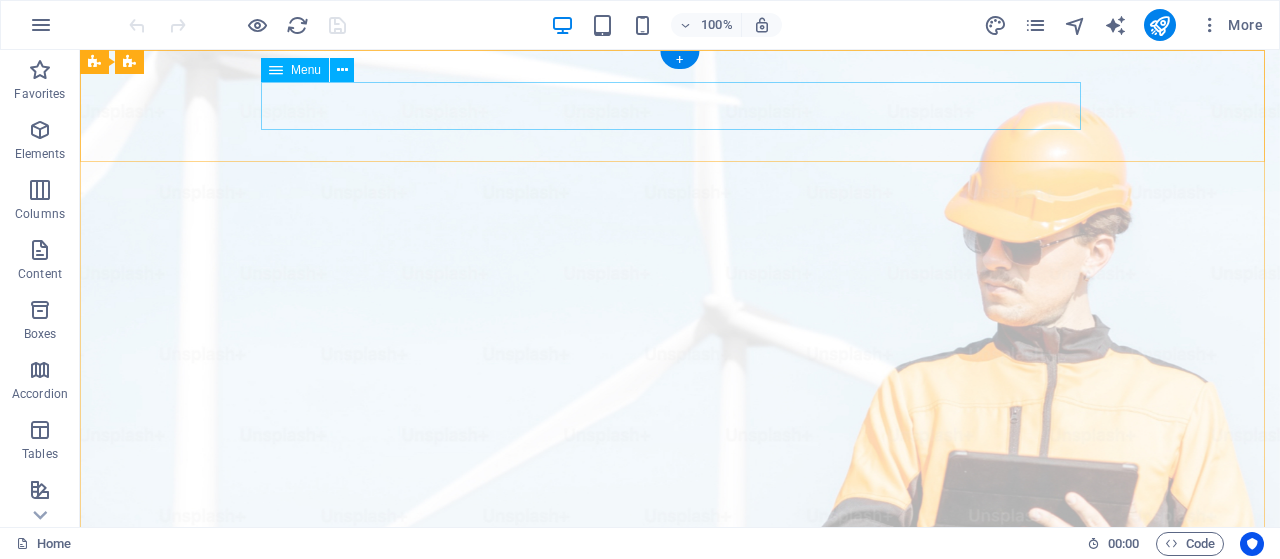 click on "Our Story Our Team Our Strengths Projects Contact Us" at bounding box center (680, 1036) 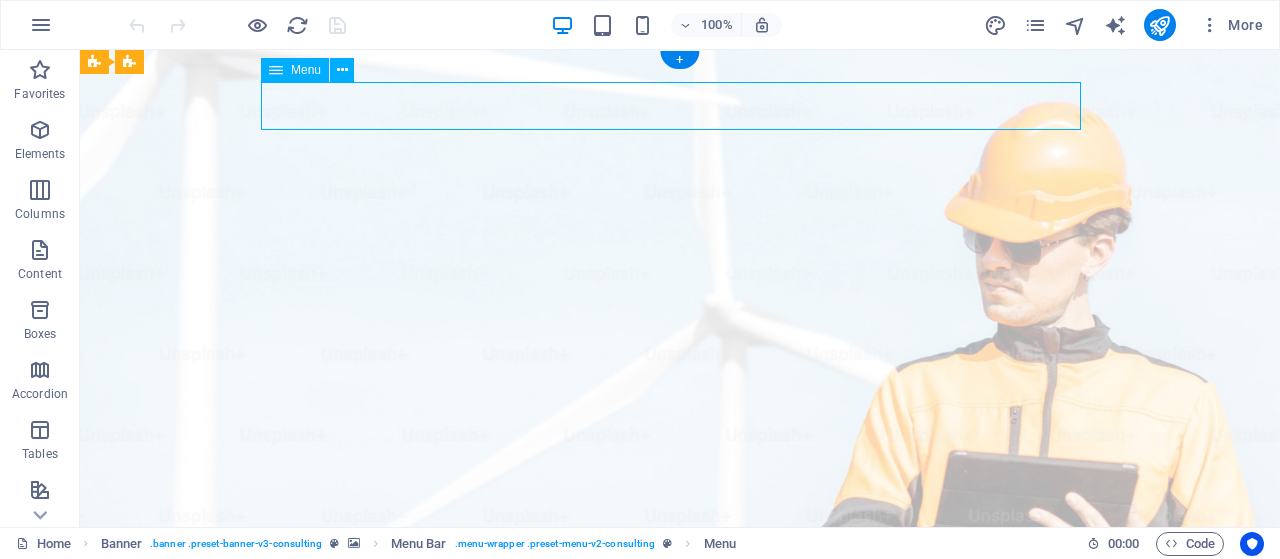 click on "Our Story Our Team Our Strengths Projects Contact Us" at bounding box center [680, 1036] 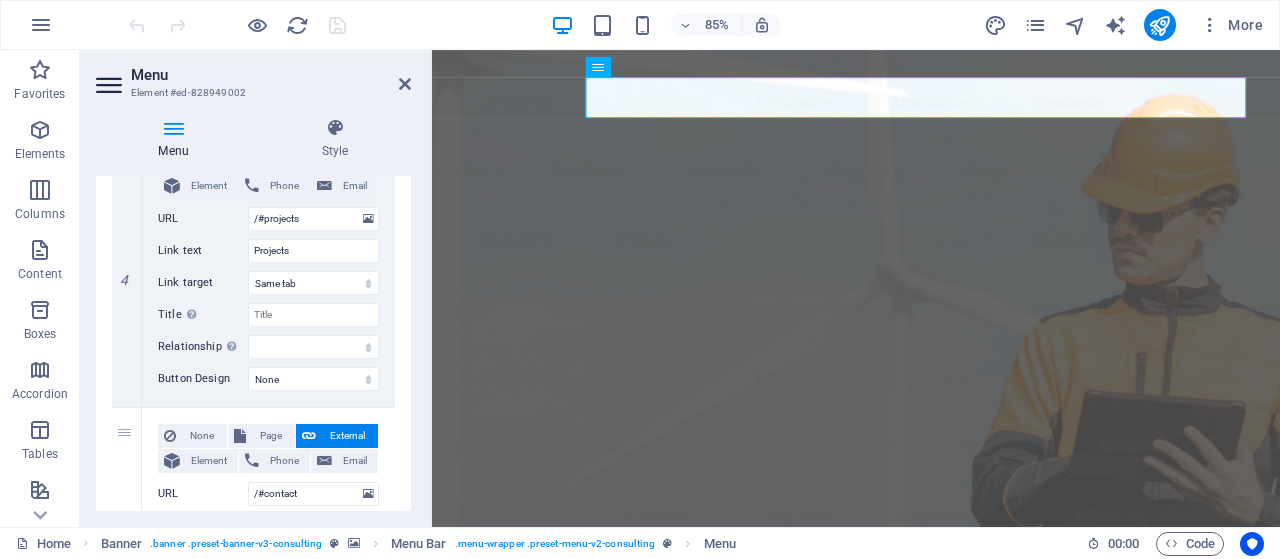 scroll, scrollTop: 1212, scrollLeft: 0, axis: vertical 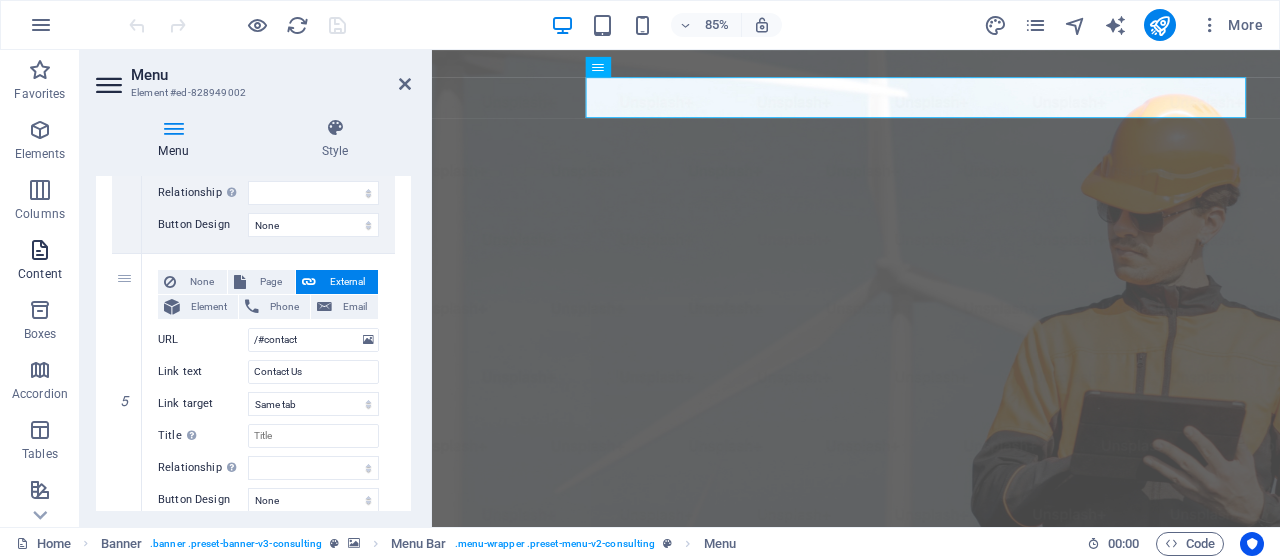 click on "Content" at bounding box center [40, 274] 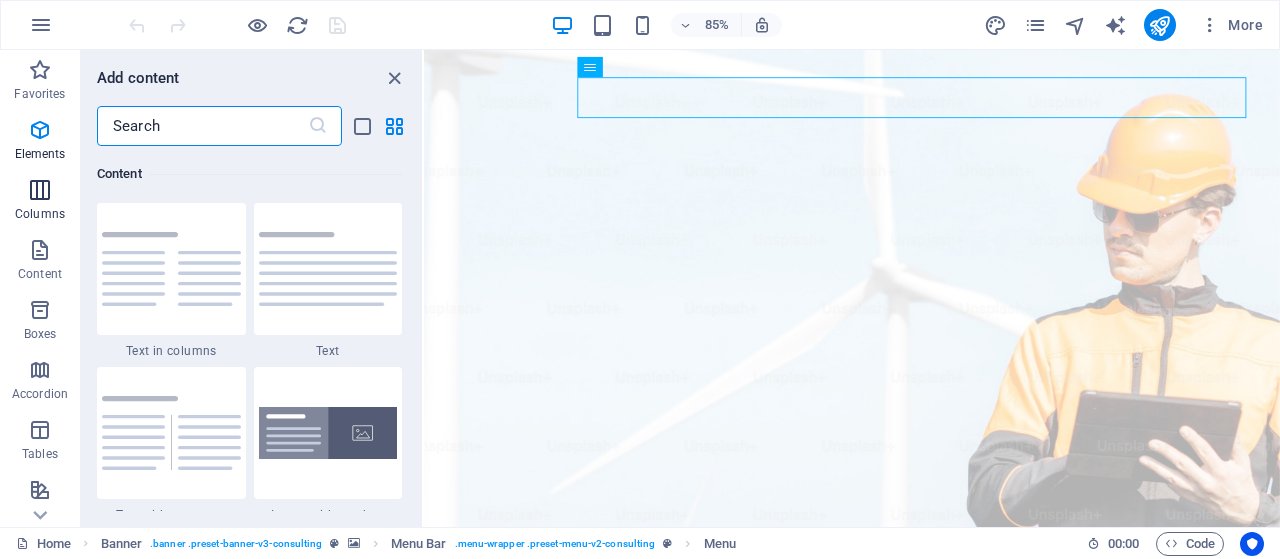 scroll, scrollTop: 3499, scrollLeft: 0, axis: vertical 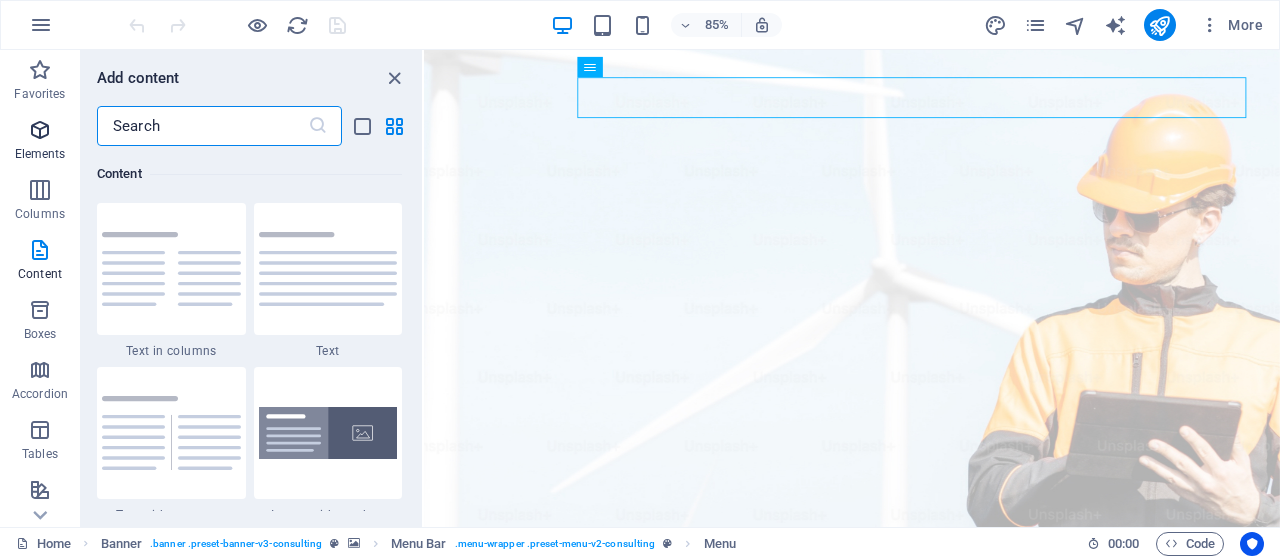 click on "Elements" at bounding box center [40, 154] 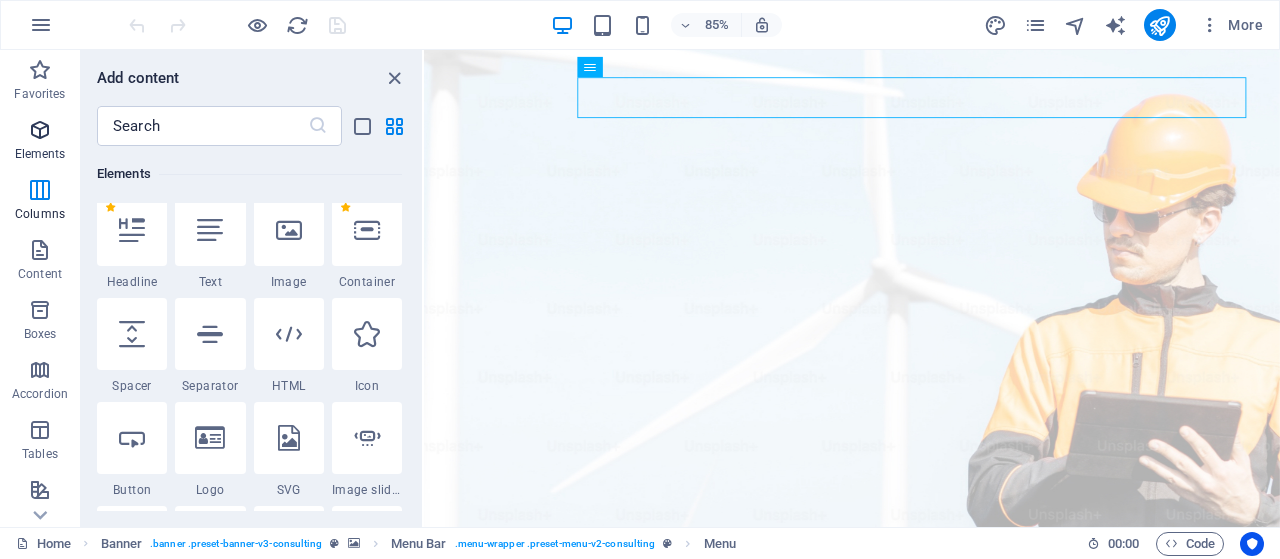 scroll, scrollTop: 213, scrollLeft: 0, axis: vertical 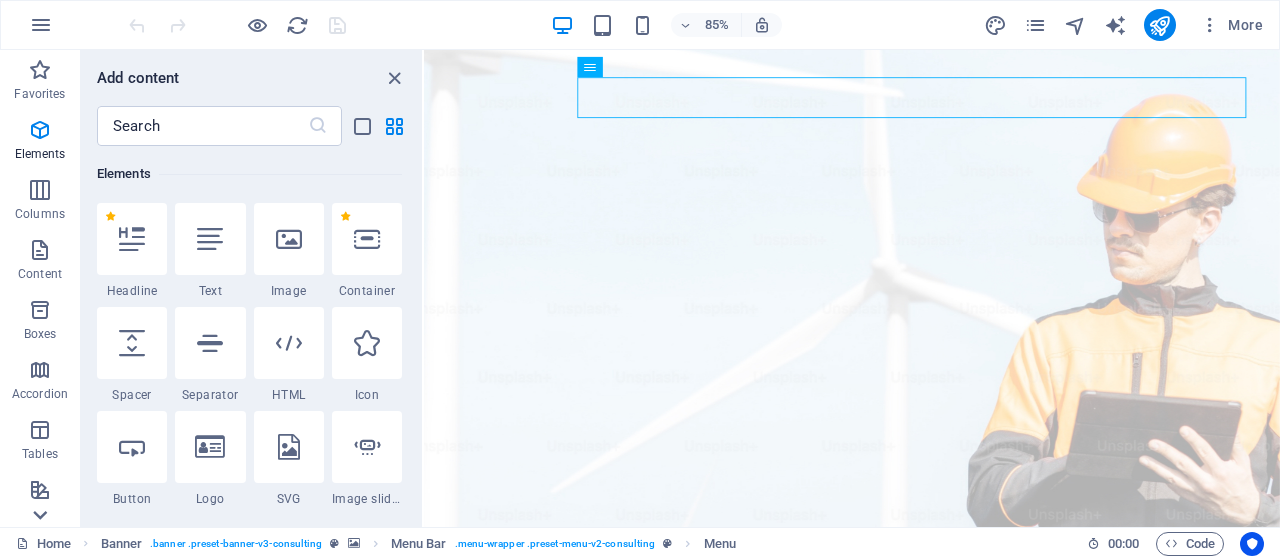 click 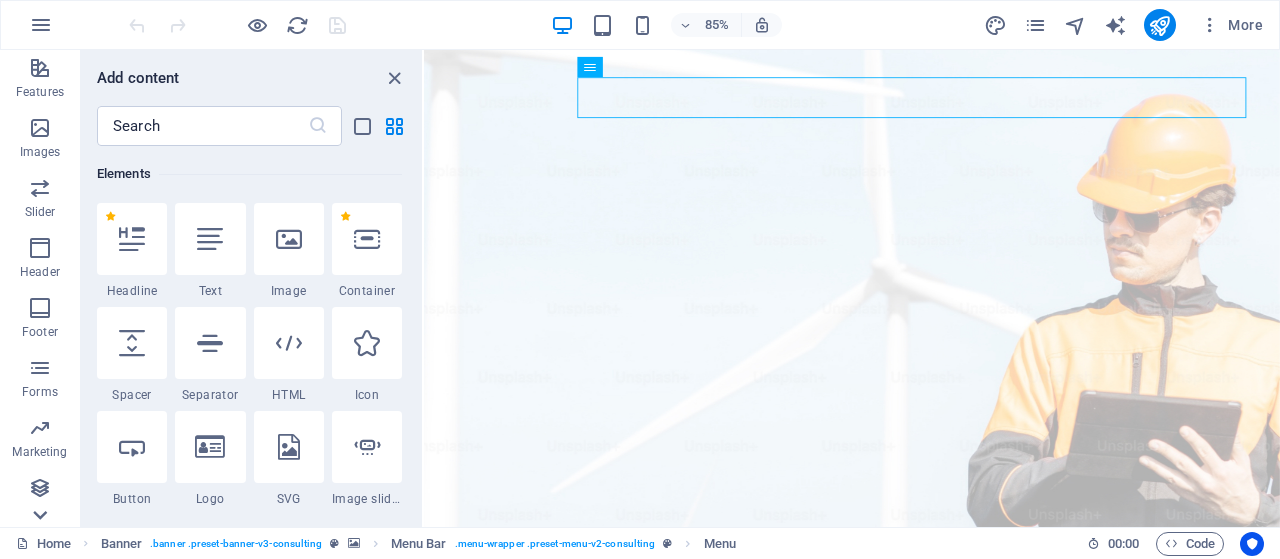 scroll, scrollTop: 422, scrollLeft: 0, axis: vertical 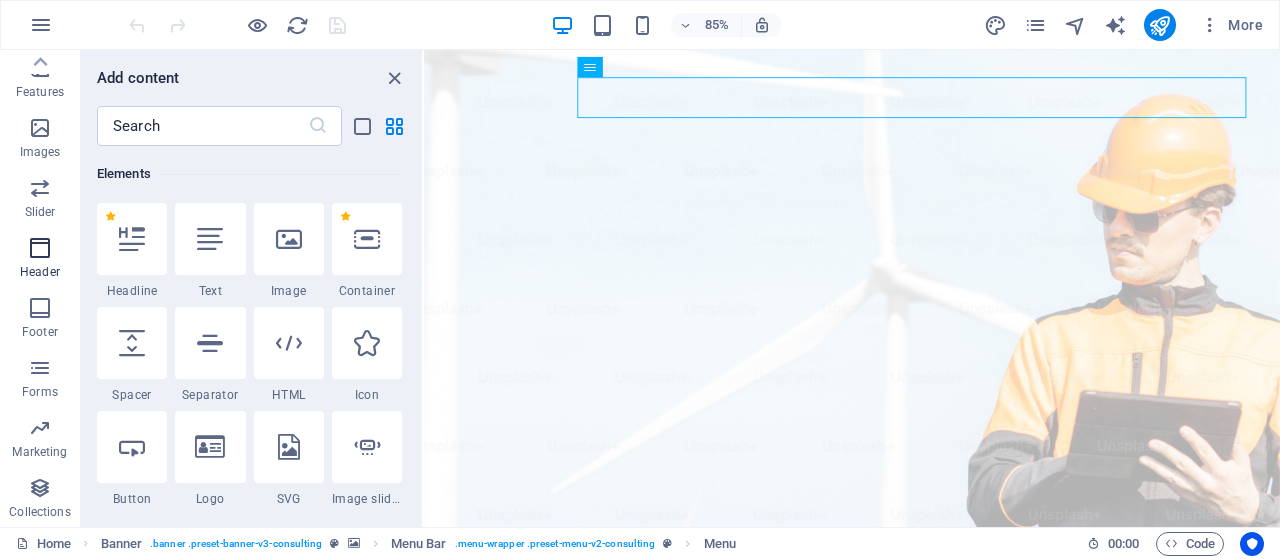 click at bounding box center (40, 248) 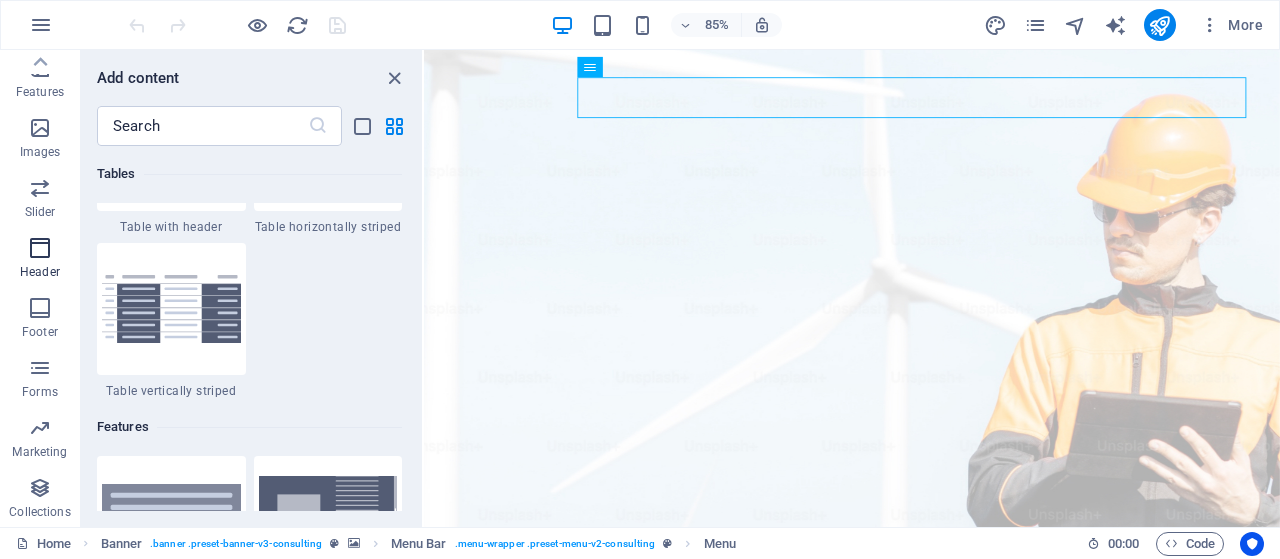 scroll, scrollTop: 12042, scrollLeft: 0, axis: vertical 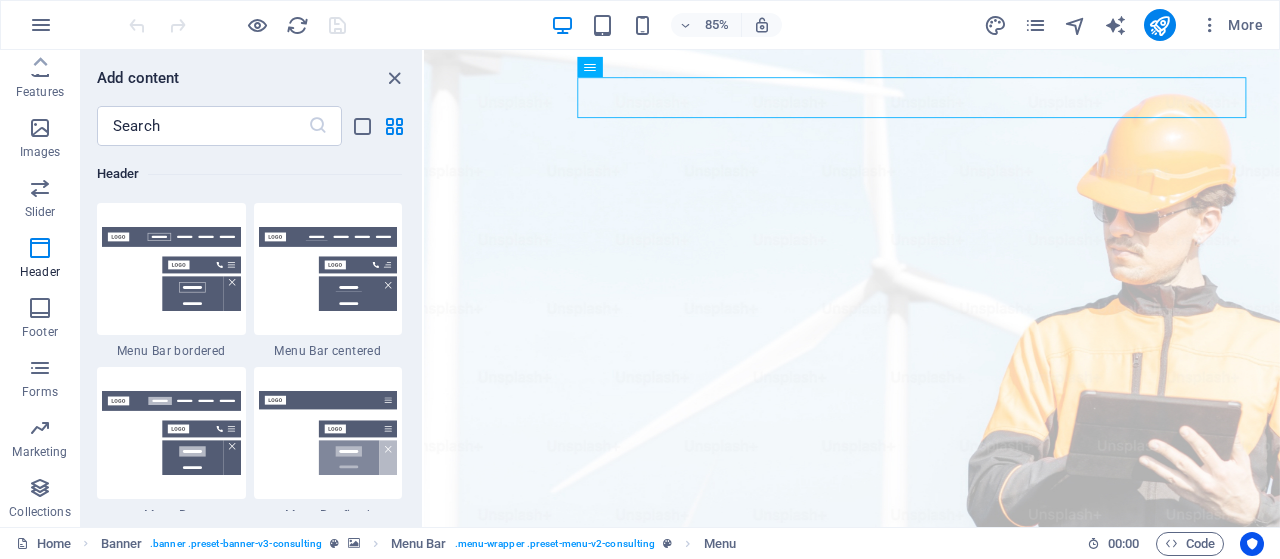 click on "Favorites 1 Star Headline 1 Star Container Elements 1 Star Headline 1 Star Text 1 Star Image 1 Star Container 1 Star Spacer 1 Star Separator 1 Star HTML 1 Star Icon 1 Star Button 1 Star Logo 1 Star SVG 1 Star Image slider 1 Star Slider 1 Star Gallery 1 Star Menu 1 Star Map 1 Star Facebook 1 Star Video 1 Star YouTube 1 Star Vimeo 1 Star Document 1 Star Audio 1 Star Iframe 1 Star Privacy 1 Star Languages Columns 1 Star Container 1 Star 2 columns 1 Star 3 columns 1 Star 4 columns 1 Star 5 columns 1 Star 6 columns 1 Star 40-60 1 Star 20-80 1 Star 80-20 1 Star 30-70 1 Star 70-30 1 Star Unequal Columns 1 Star 25-25-50 1 Star 25-50-25 1 Star 50-25-25 1 Star 20-60-20 1 Star 50-16-16-16 1 Star 16-16-16-50 1 Star Grid 2-1 1 Star Grid 1-2 1 Star Grid 3-1 1 Star Grid 1-3 1 Star Grid 4-1 1 Star Grid 1-4 1 Star Grid 1-2-1 1 Star Grid 1-1-2 1 Star Grid 2h-2v 1 Star Grid 2v-2h 1 Star Grid 2-1-2 1 Star Grid 3-4 Content 1 Star Text in columns 1 Star Text 1 Star Text with separator 1 Star Image with text box 1 Star 1 Star Boxes" at bounding box center (251, 328) 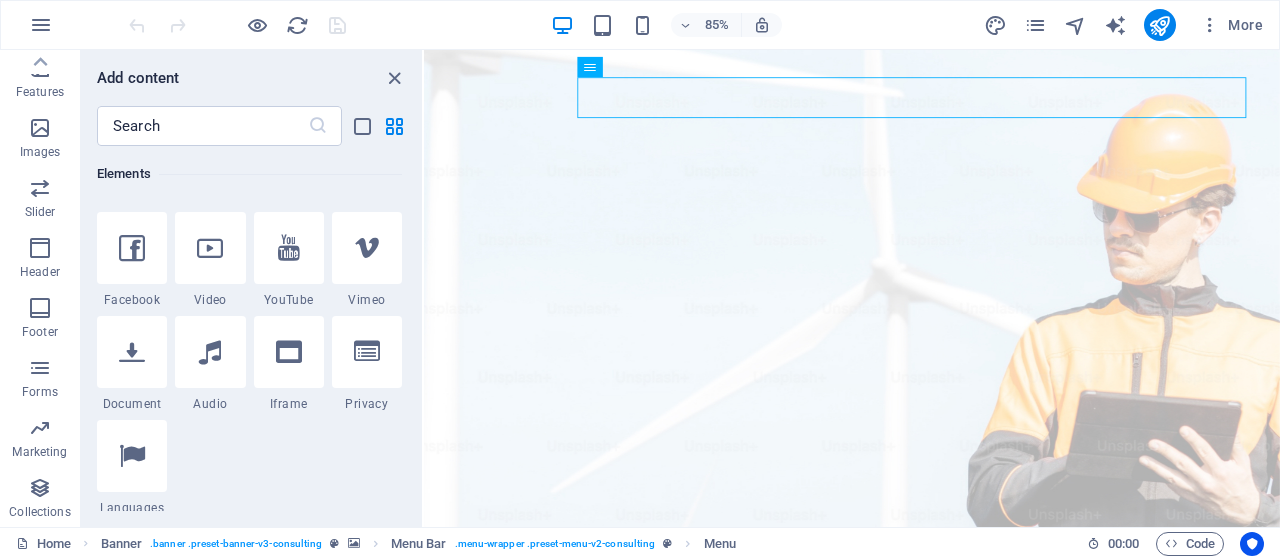 scroll, scrollTop: 656, scrollLeft: 0, axis: vertical 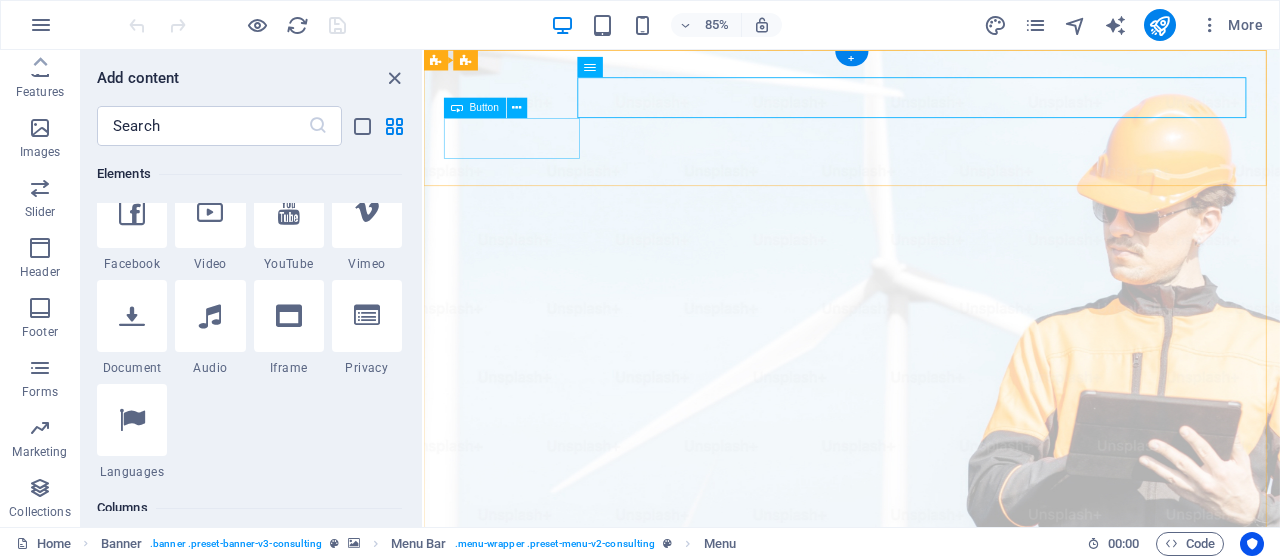 click on "Get Started" at bounding box center [927, 1084] 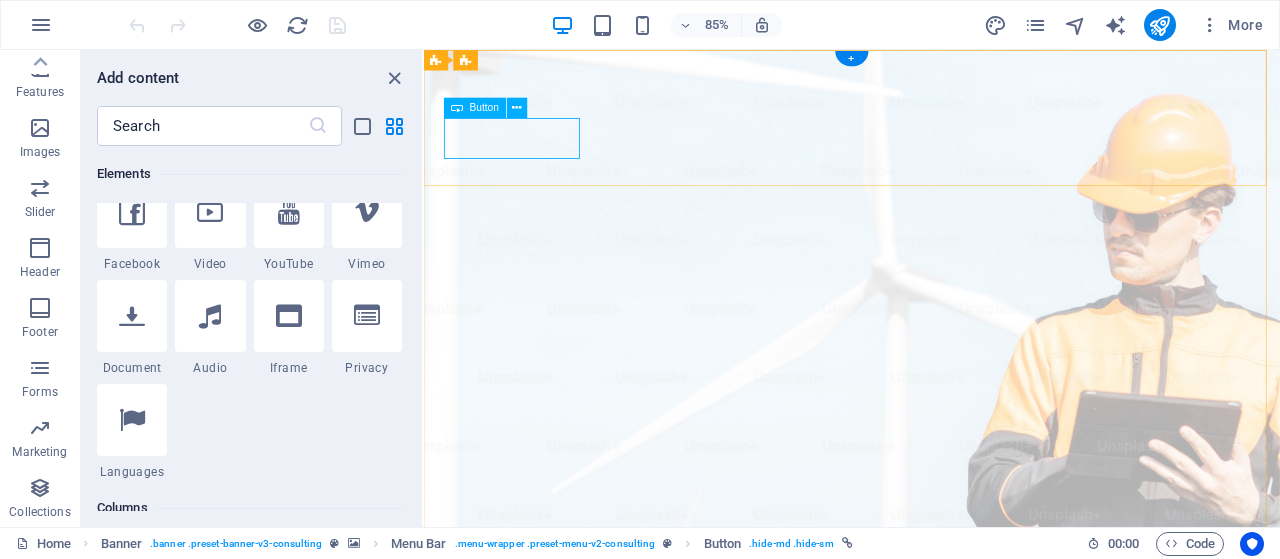 click on "Get Started" at bounding box center (927, 1084) 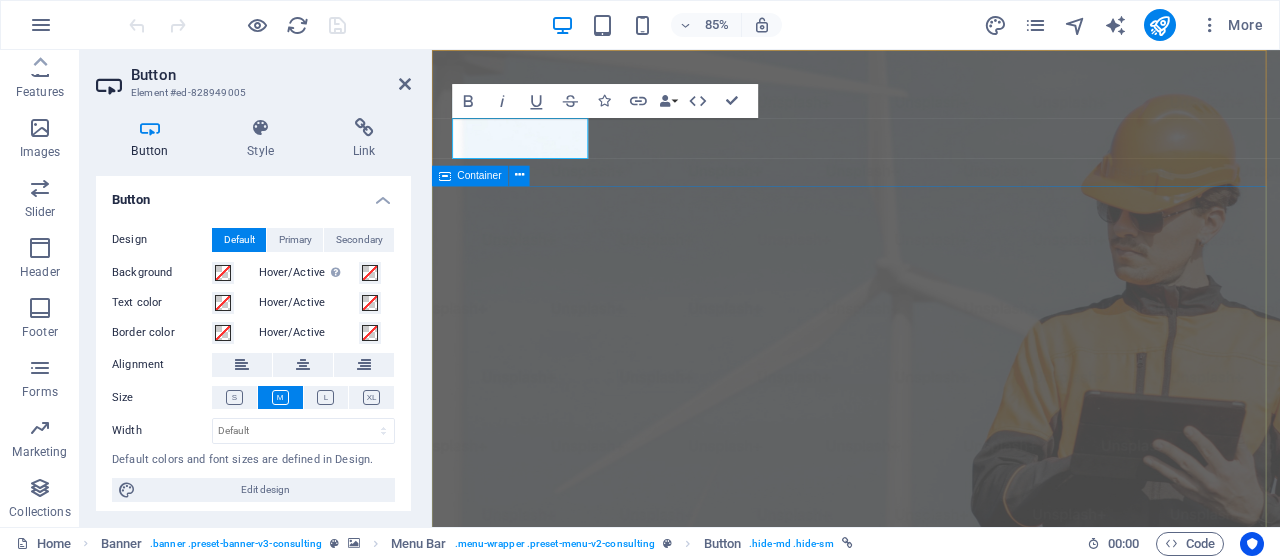 click on "Elevate Your Business With Sustainable Energy And Strategic Consulting Empowering businesses for a greener future and strategic growth Get Started" at bounding box center (931, 1422) 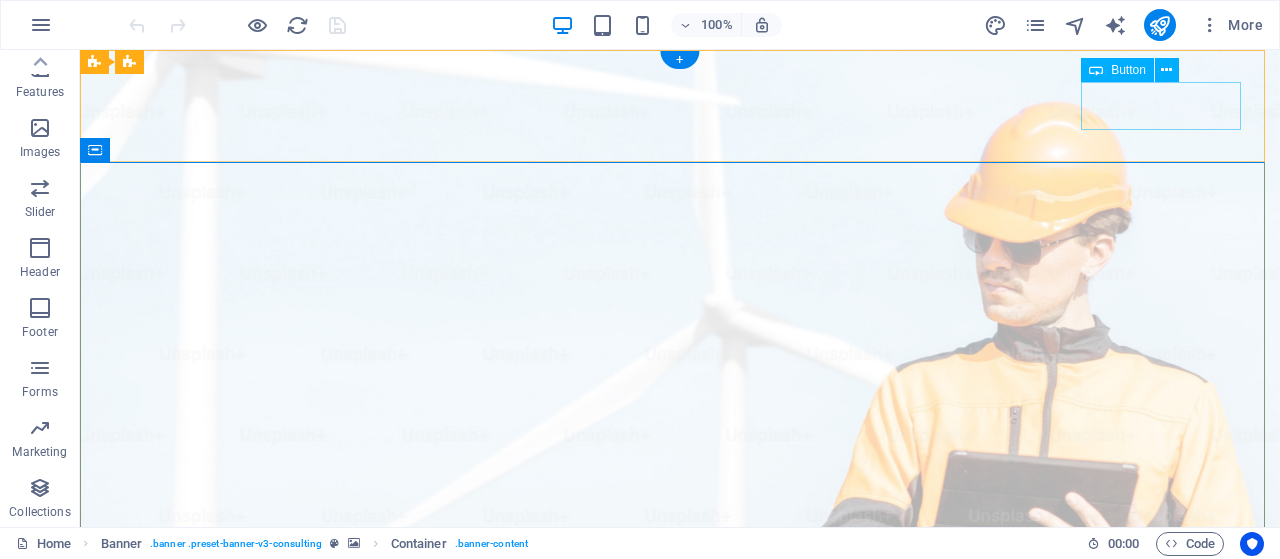 click on "Get Started" at bounding box center [680, 1084] 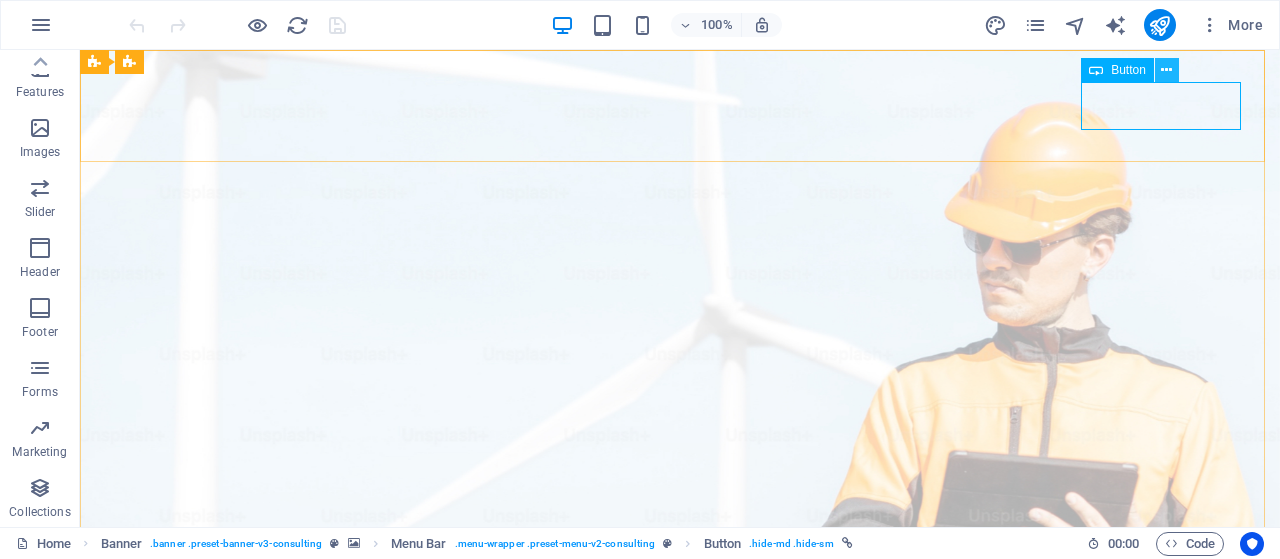 click at bounding box center (1166, 70) 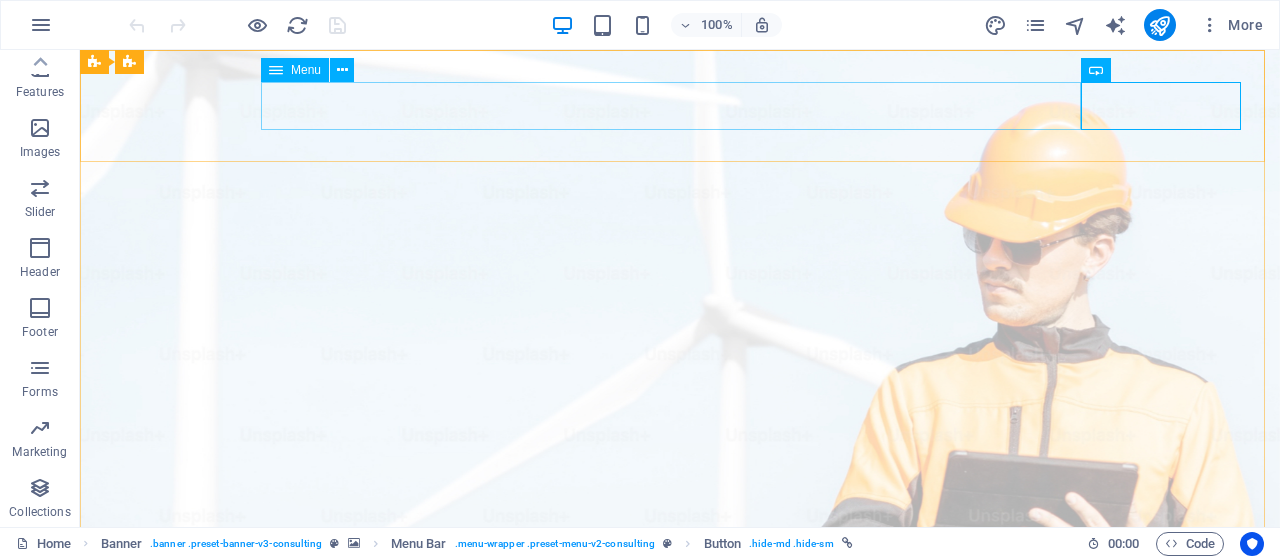 click at bounding box center [276, 70] 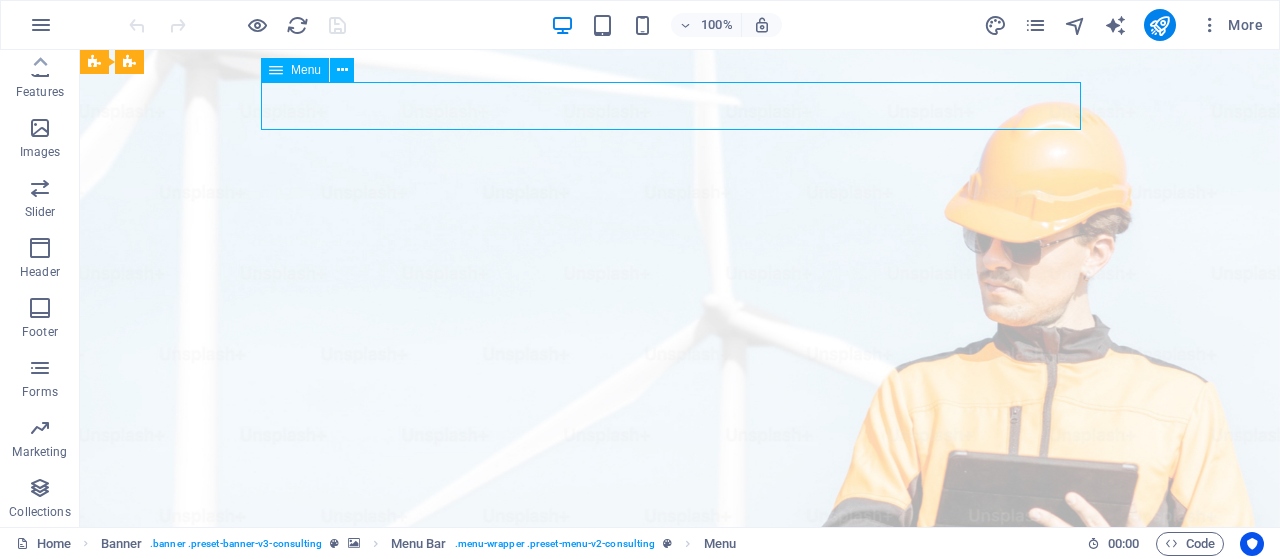 click at bounding box center [276, 70] 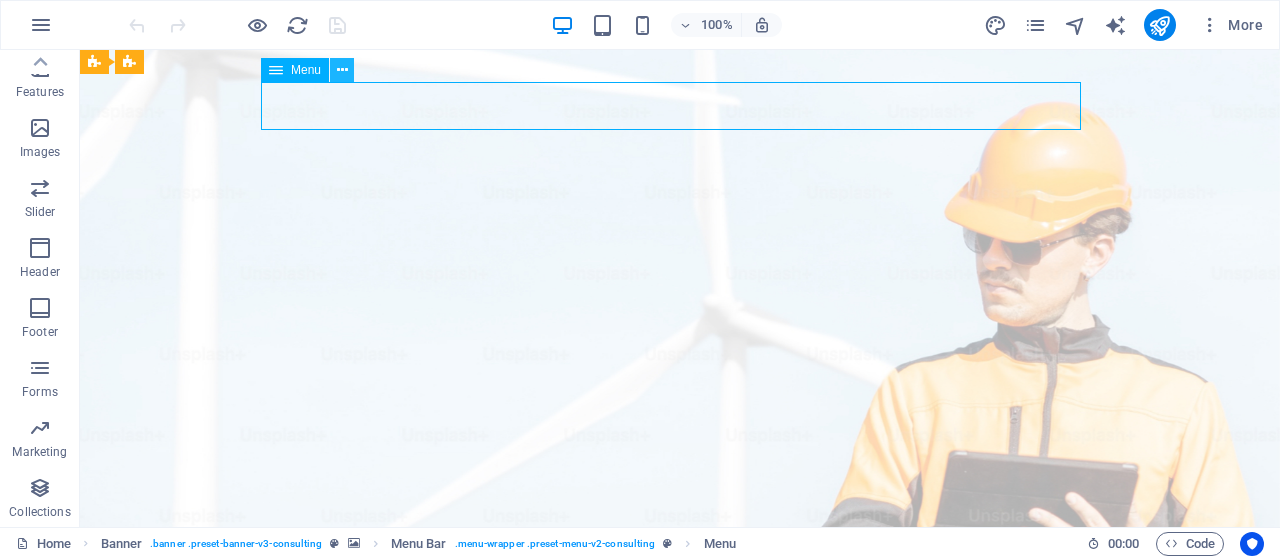 click at bounding box center (342, 70) 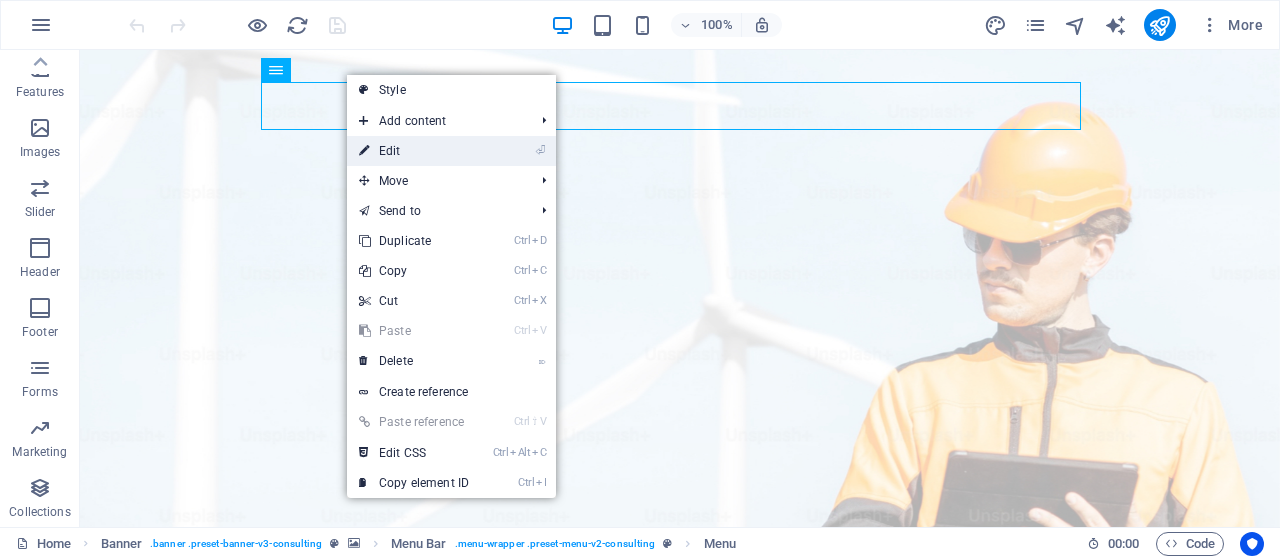 click on "⏎  Edit" at bounding box center [414, 151] 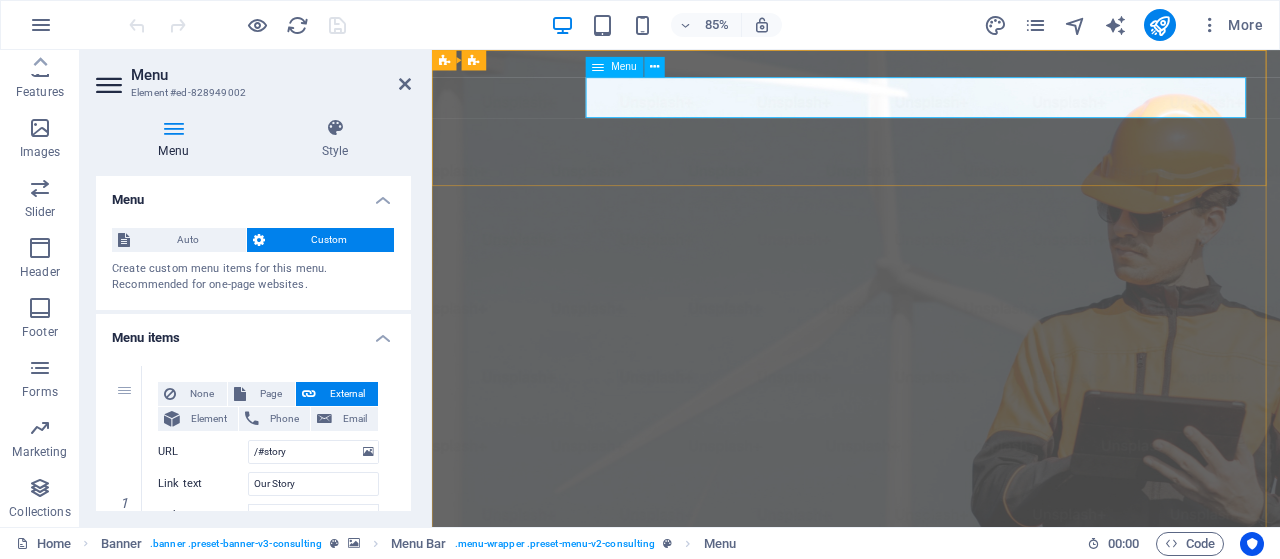 click on "Our Story Our Team Our Strengths Projects Contact Us" at bounding box center [931, 1036] 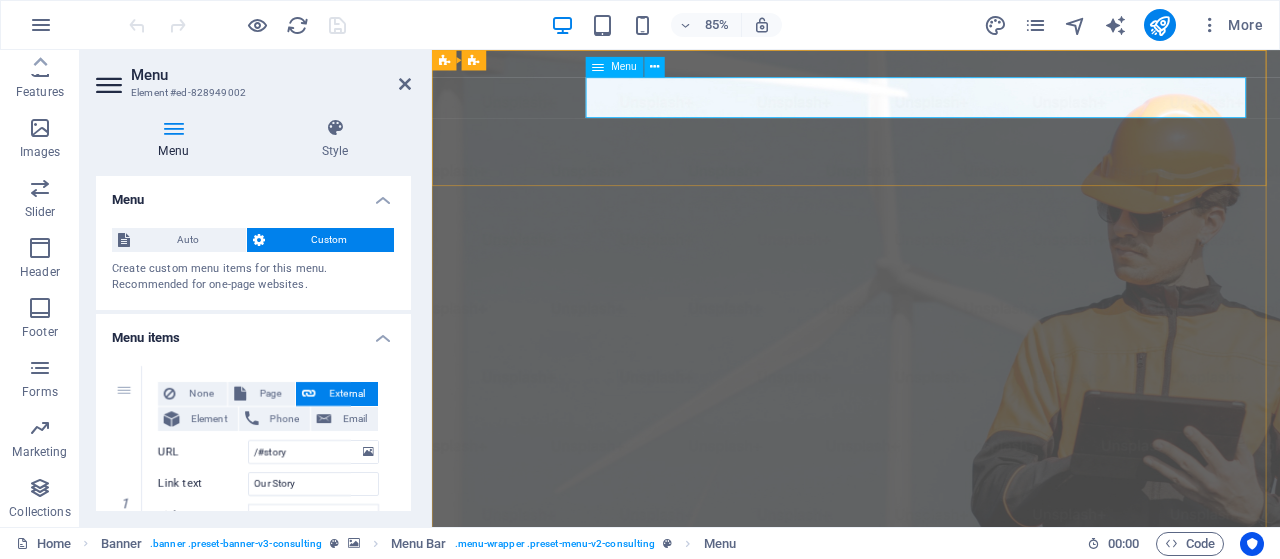 click on "Our Story Our Team Our Strengths Projects Contact Us" at bounding box center (931, 1036) 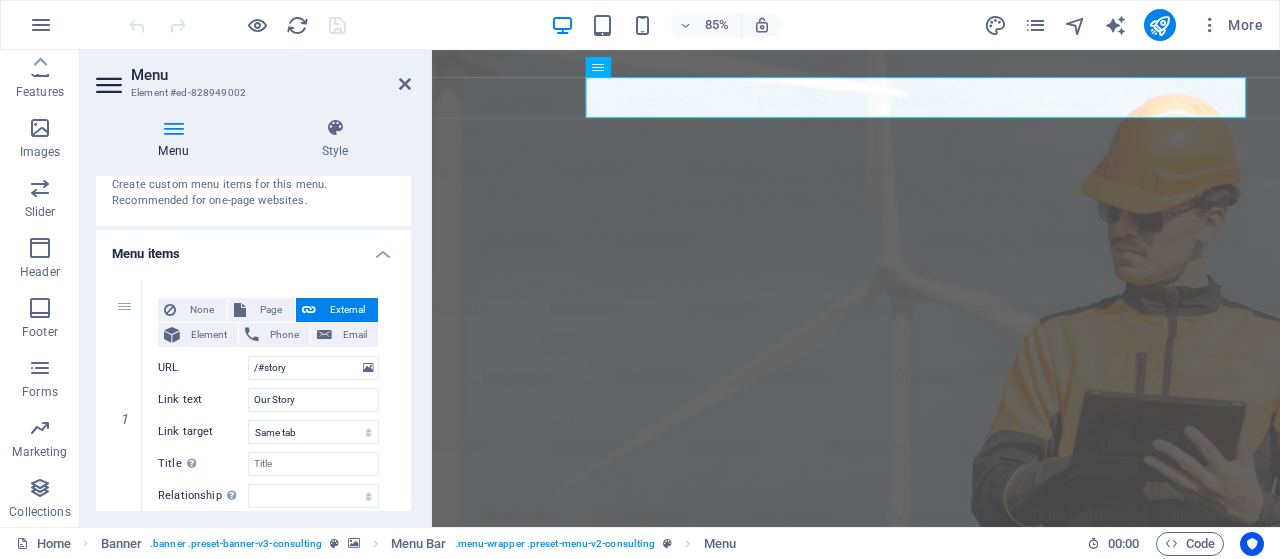scroll, scrollTop: 0, scrollLeft: 0, axis: both 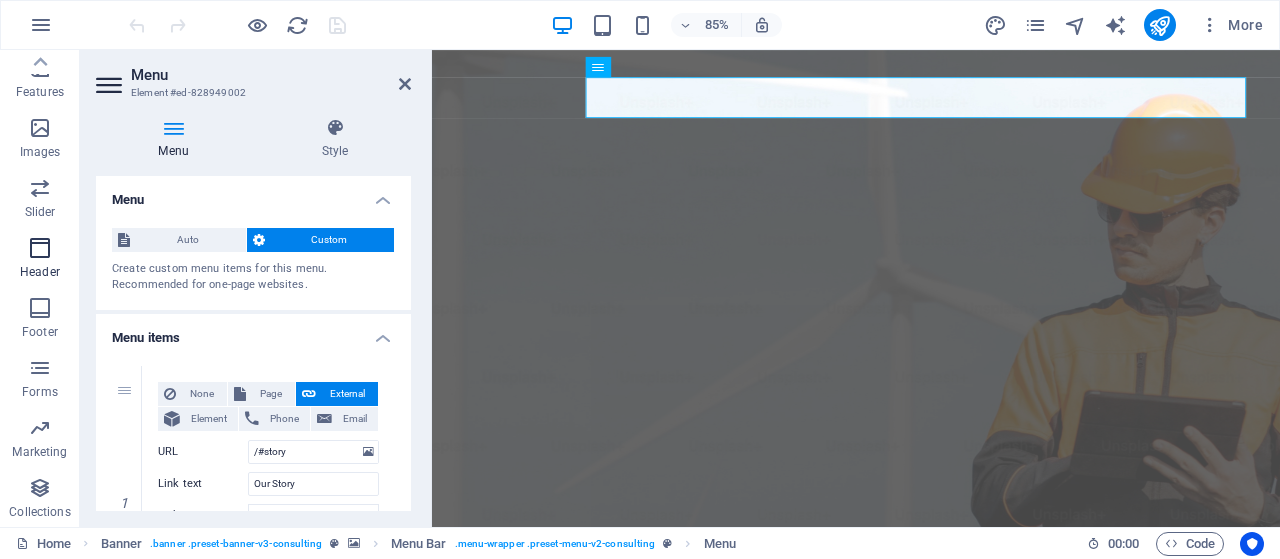 click on "Header" at bounding box center (40, 272) 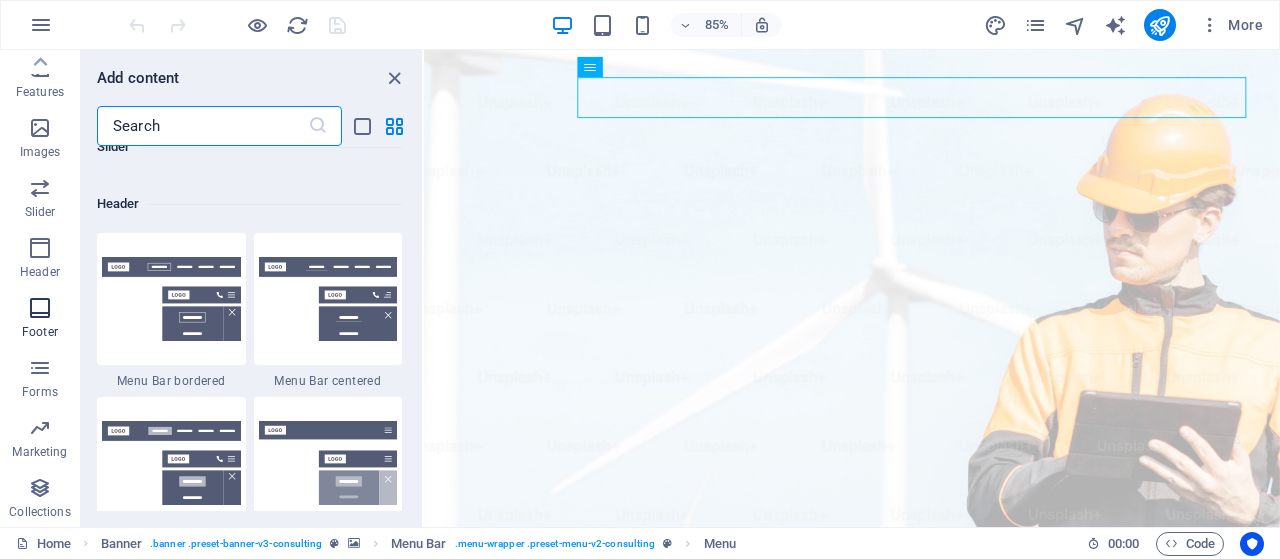 scroll, scrollTop: 12042, scrollLeft: 0, axis: vertical 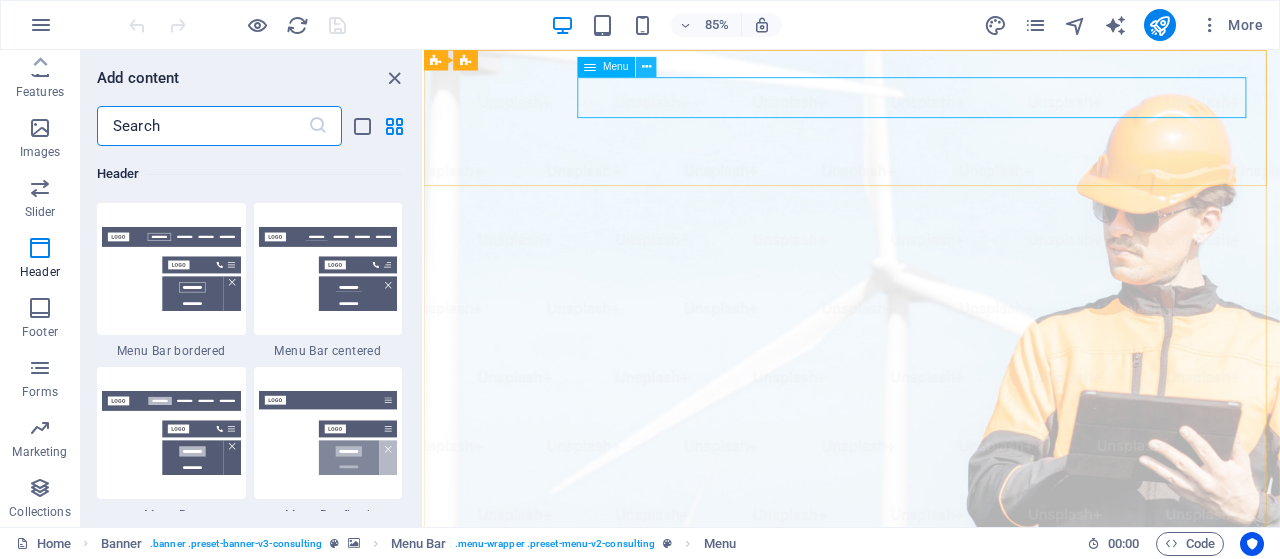 click at bounding box center (647, 67) 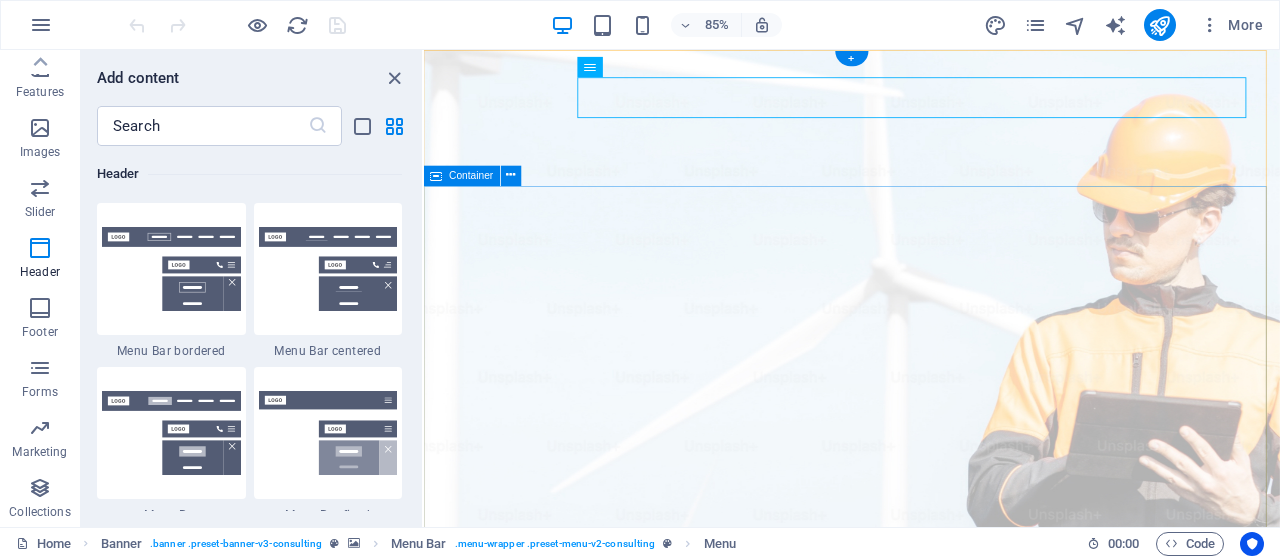 click on "Elevate Your Business With Sustainable Energy And Strategic Consulting Empowering businesses for a greener future and strategic growth Get Started" at bounding box center [927, 1422] 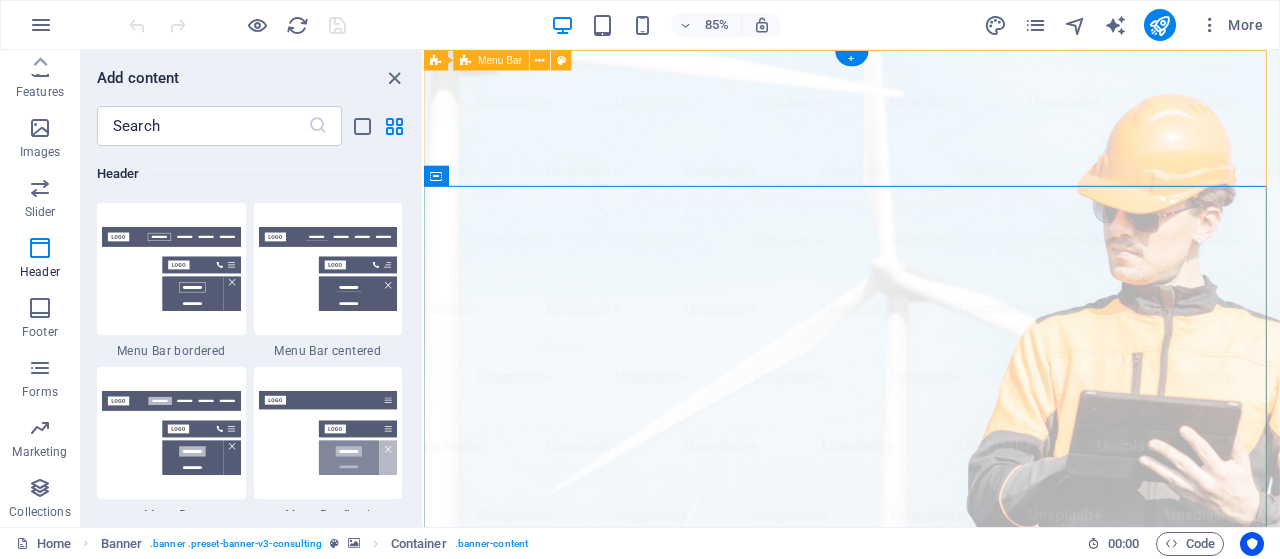 click on "Our Story Our Team Our Strengths Projects Contact Us Get Started" at bounding box center (927, 1045) 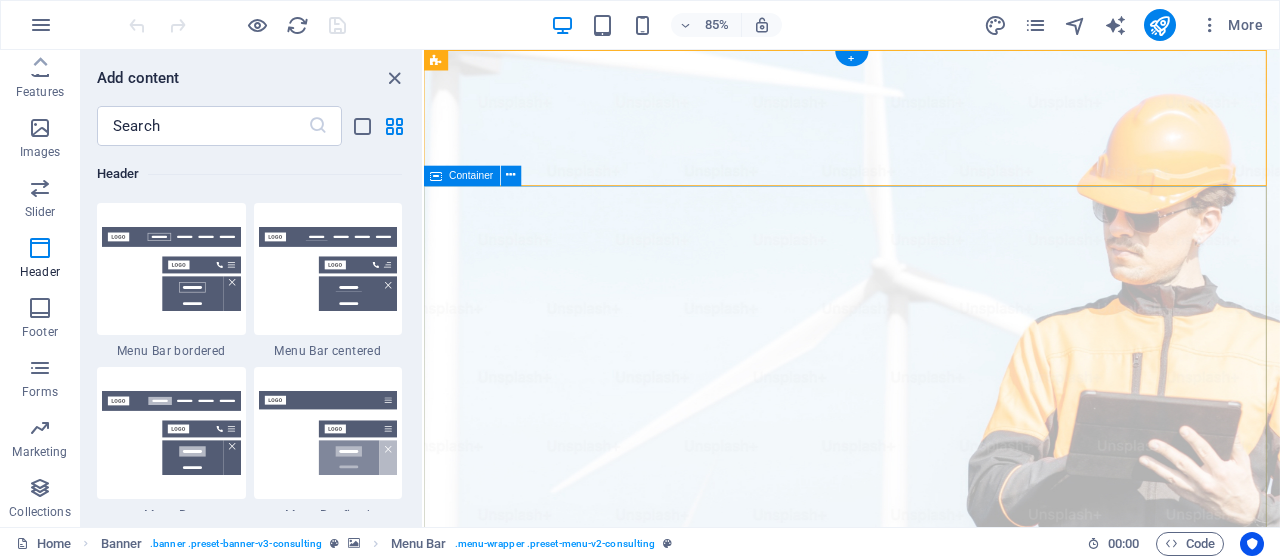 click on "Elevate Your Business With Sustainable Energy And Strategic Consulting Empowering businesses for a greener future and strategic growth Get Started" at bounding box center (927, 1422) 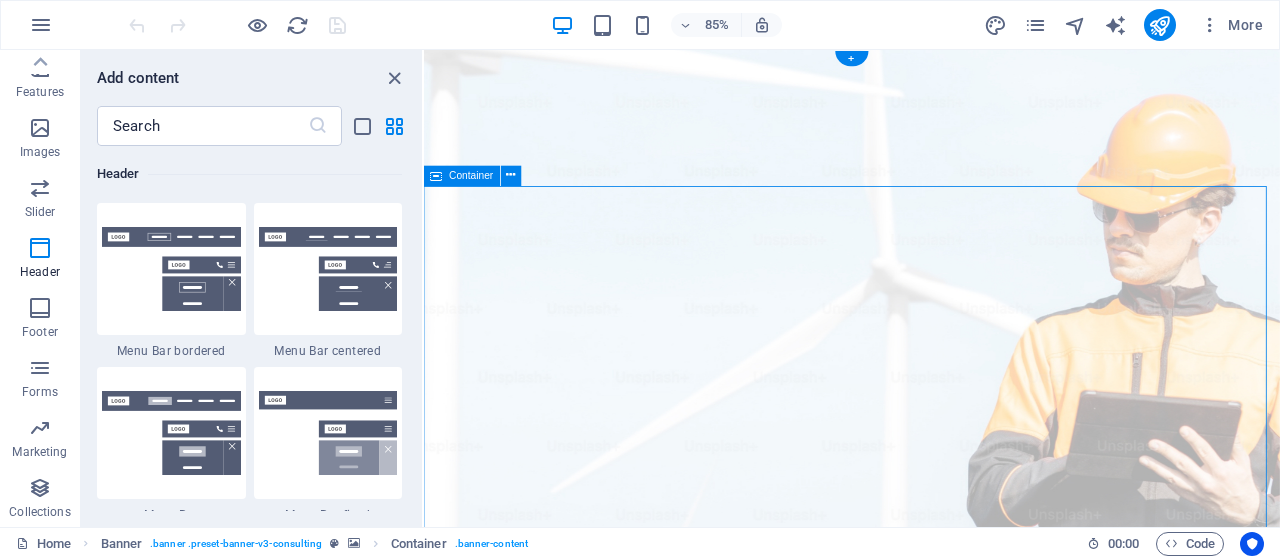 click on "Elevate Your Business With Sustainable Energy And Strategic Consulting Empowering businesses for a greener future and strategic growth Get Started" at bounding box center (927, 1422) 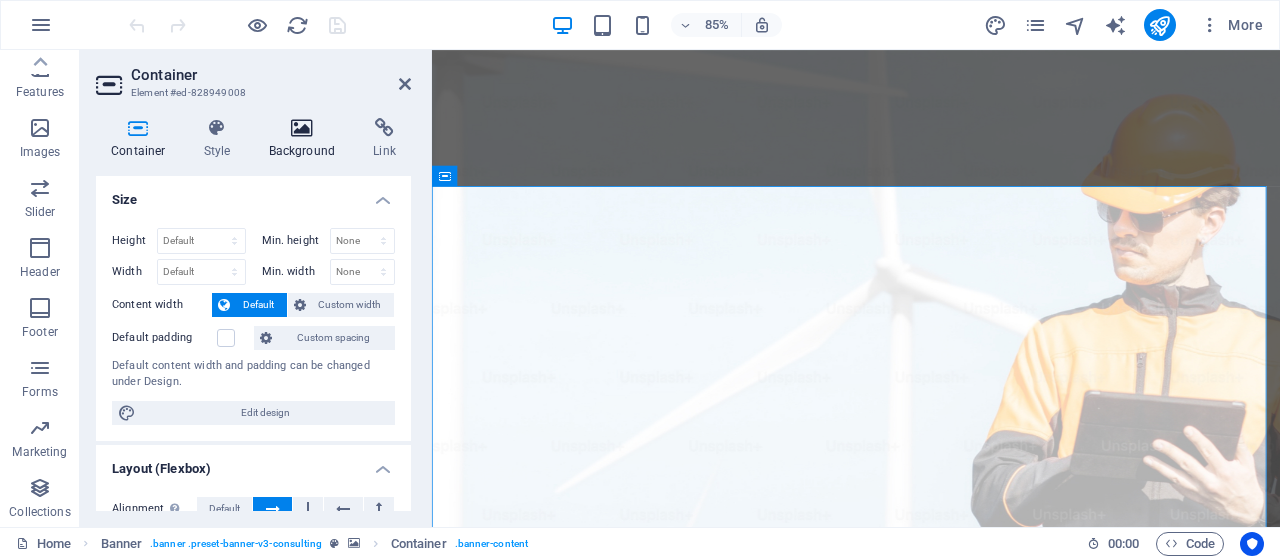 click on "Background" at bounding box center [306, 139] 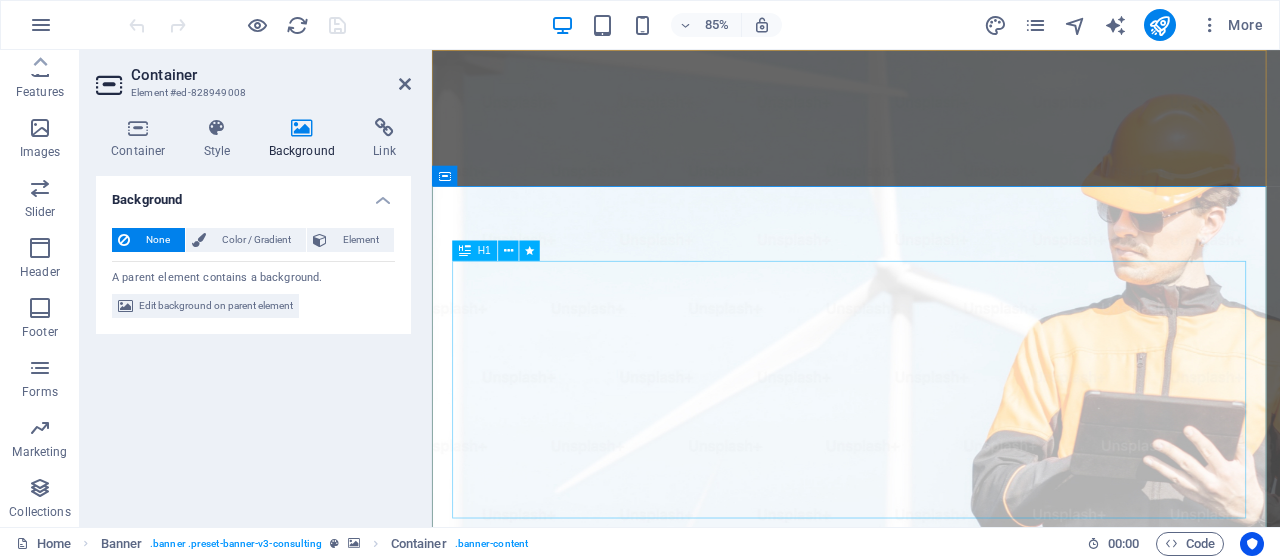 click on "Elevate Your Business With Sustainable Energy And Strategic Consulting" at bounding box center (931, 1291) 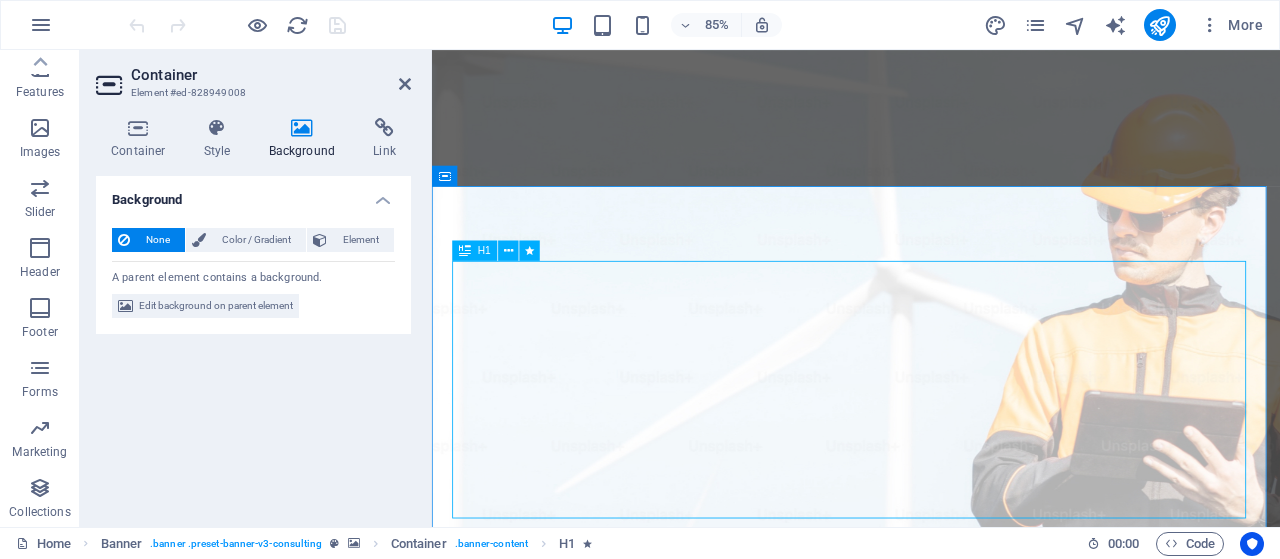 click on "Elevate Your Business With Sustainable Energy And Strategic Consulting" at bounding box center [931, 1291] 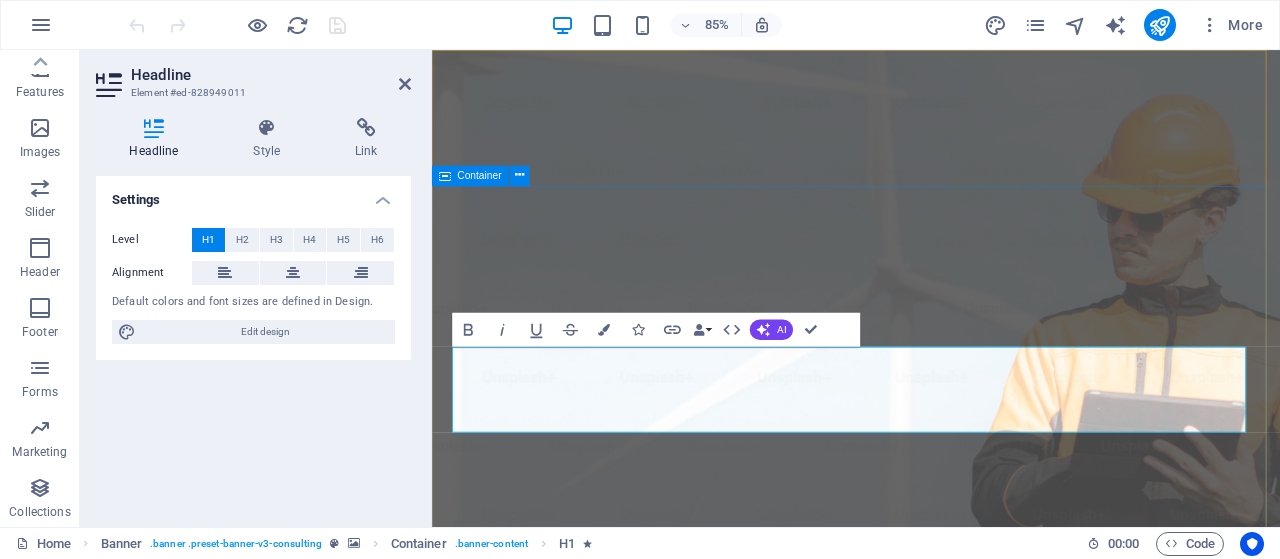click on "​ Empowering businesses for a greener future and strategic growth Get Started" at bounding box center (931, 1321) 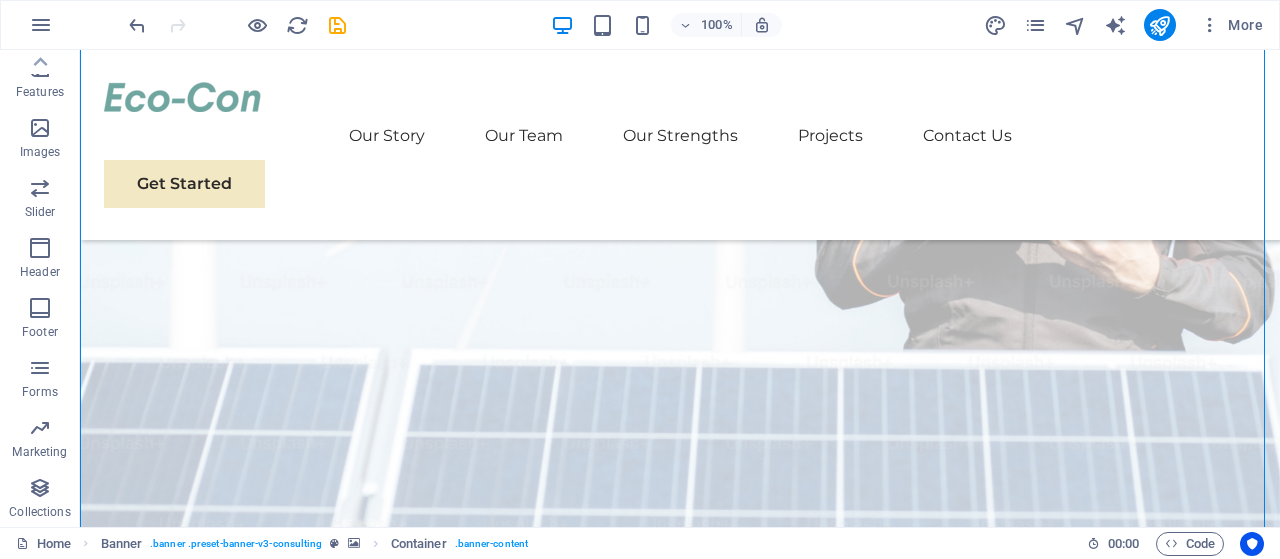 scroll, scrollTop: 92, scrollLeft: 0, axis: vertical 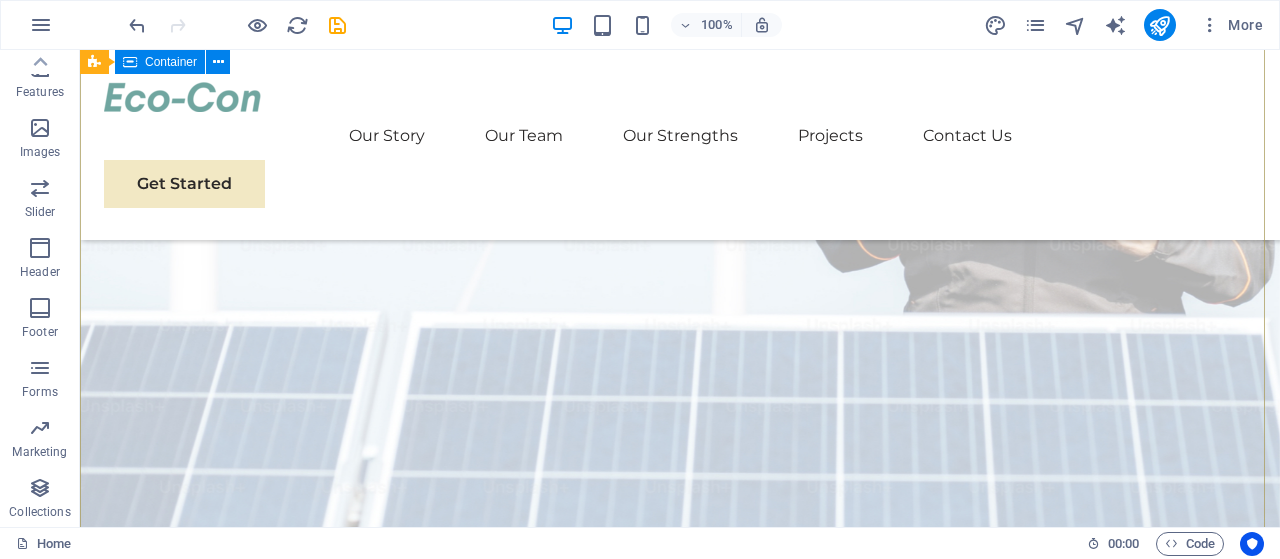 click on "Empowering businesses for a greener future and strategic growth Get Started" at bounding box center (680, 785) 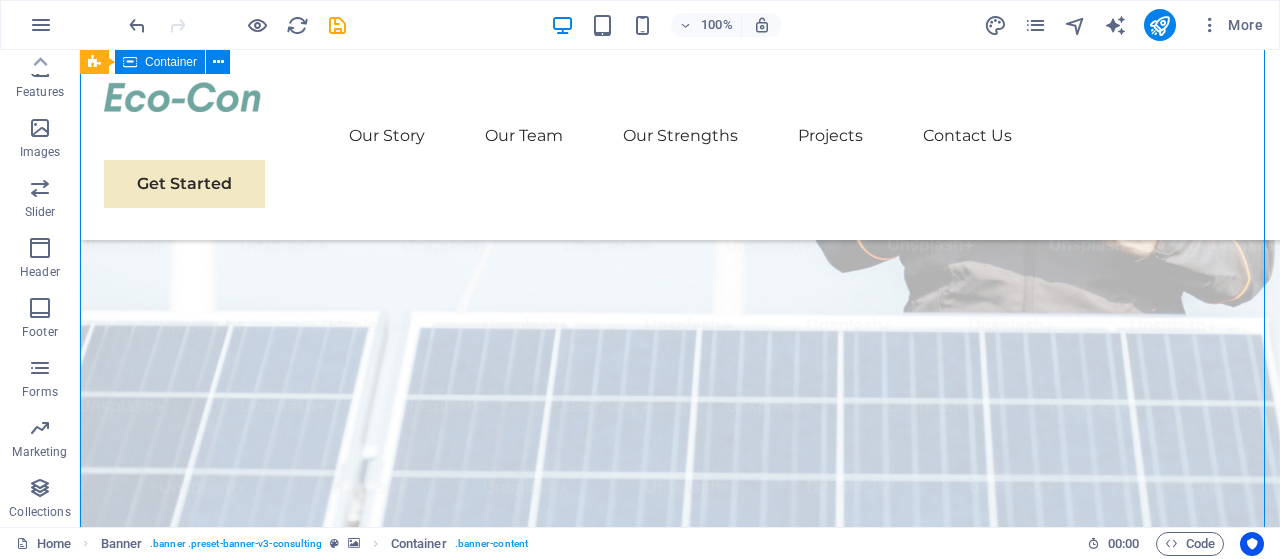 click on "Empowering businesses for a greener future and strategic growth Get Started" at bounding box center [680, 785] 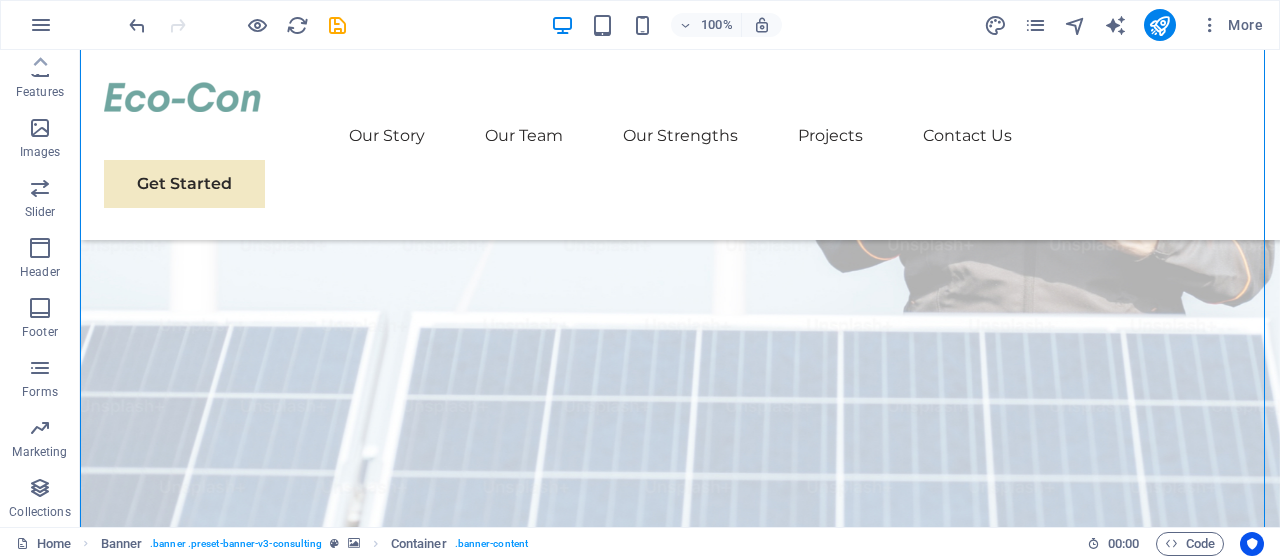 scroll, scrollTop: 0, scrollLeft: 0, axis: both 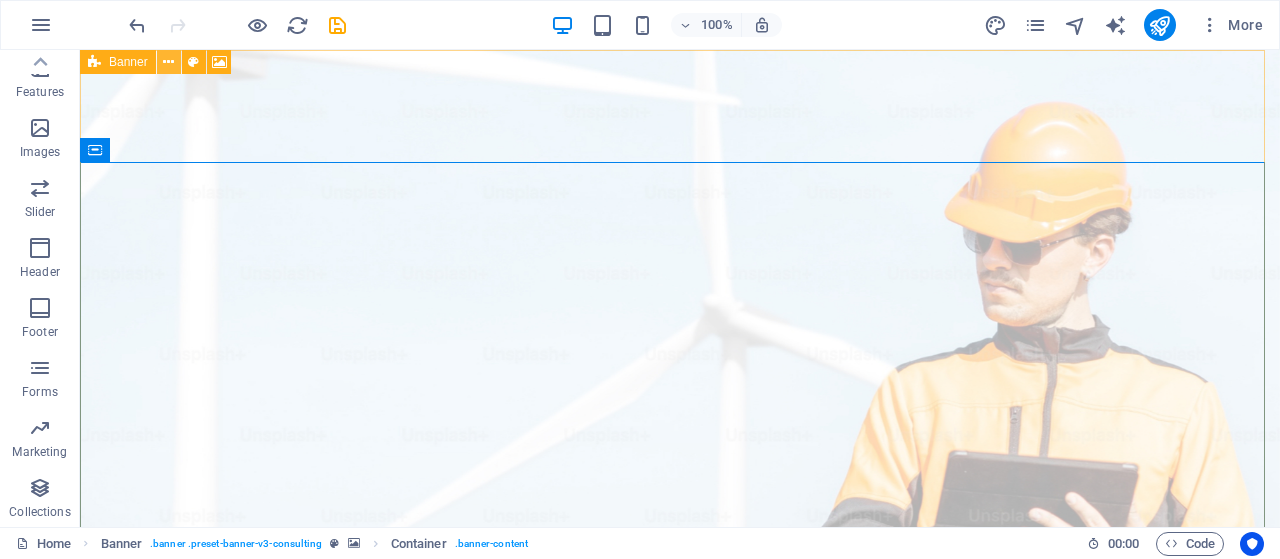 click at bounding box center [168, 62] 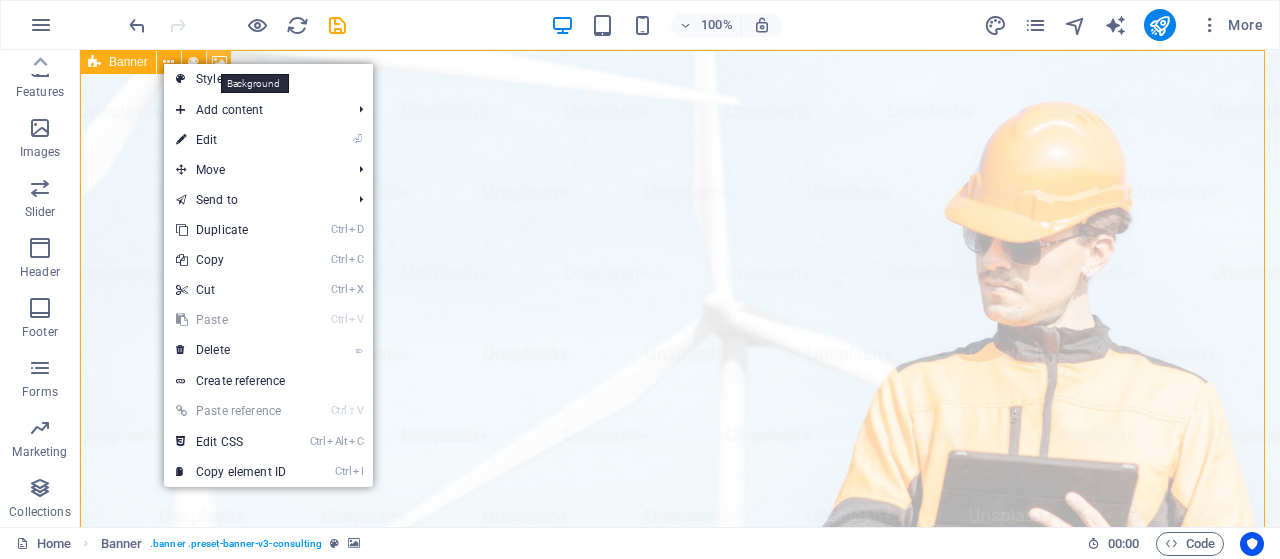 click at bounding box center [219, 62] 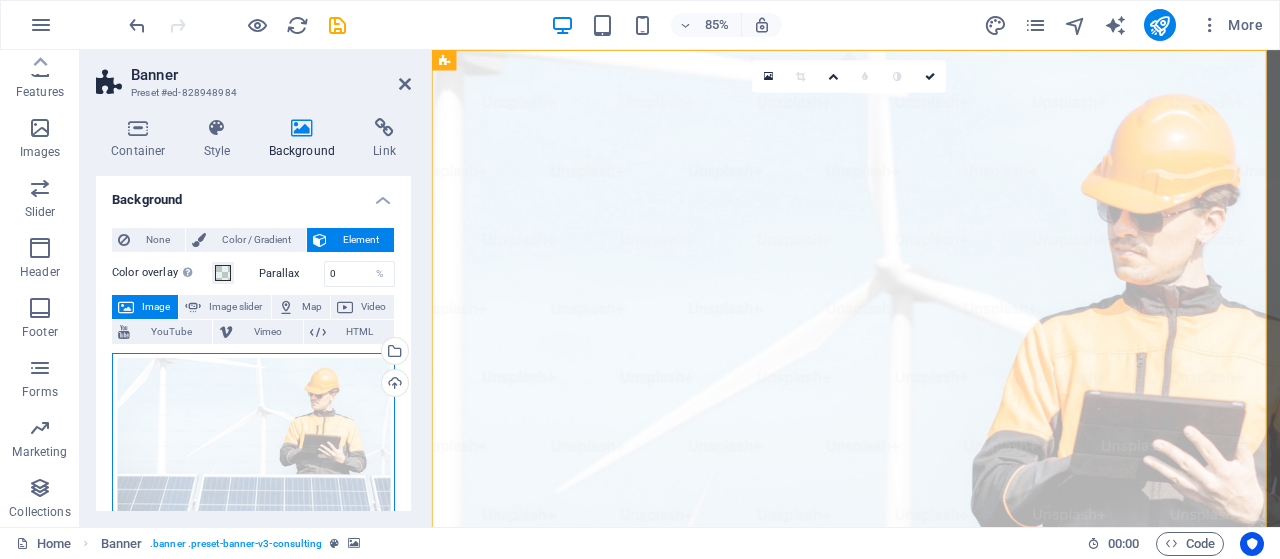 click on "Drag files here, click to choose files or select files from Files or our free stock photos & videos" at bounding box center (253, 443) 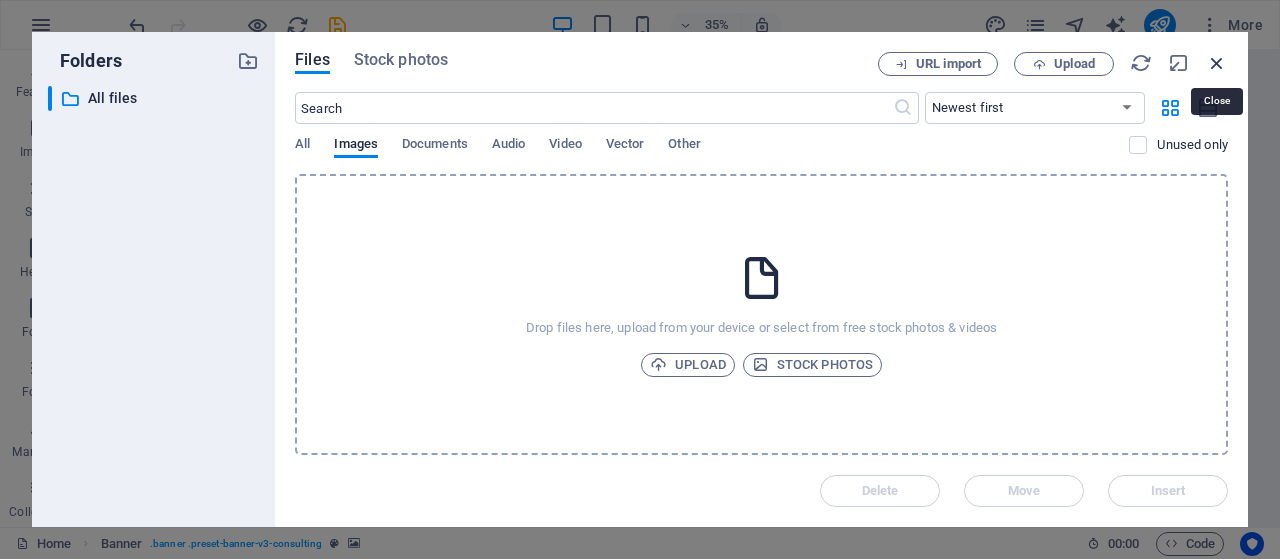 click at bounding box center (1217, 63) 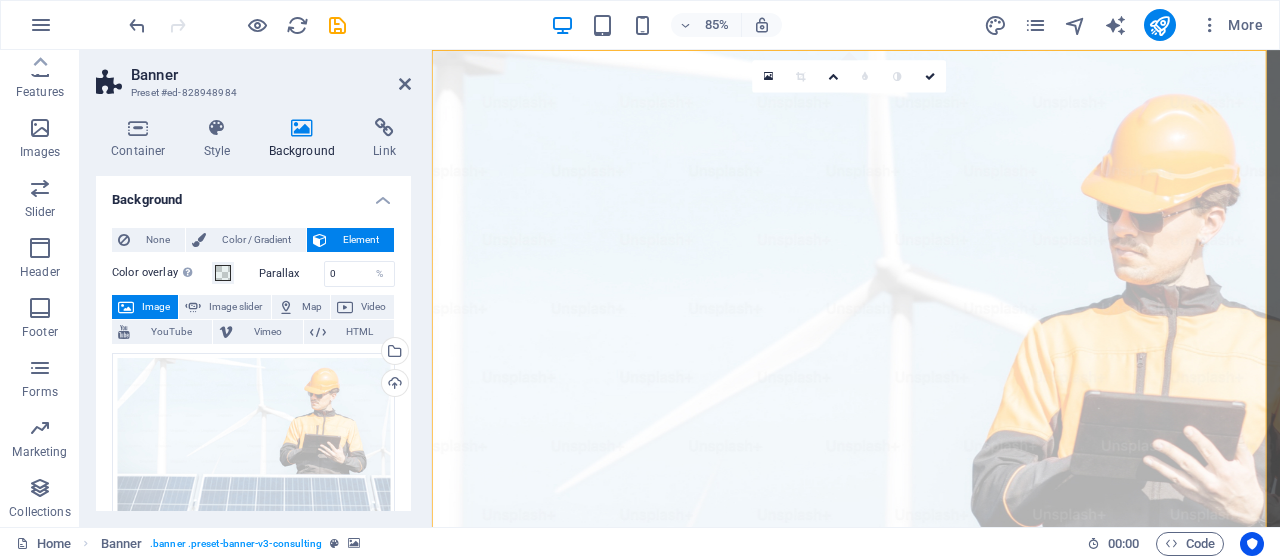 click on "None Color / Gradient Element Stretch background to full-width Color overlay Places an overlay over the background to colorize it Parallax 0 % Image Image slider Map Video YouTube Vimeo HTML Drag files here, click to choose files or select files from Files or our free stock photos & videos Select files from the file manager, stock photos, or upload file(s) Upload Lazyload Loading images after the page loads improves page speed. Responsive Automatically load retina image and smartphone optimized sizes. Optimized Images are compressed to improve page speed. Size Default Cover Contain Original Repeat Default Position Direction Custom X offset 50 px rem % vh vw Y offset 50 px rem % vh vw Alternative text The alternative text is used by devices that cannot display images (e.g. image search engines) and should be added to every image to improve website accessibility. Image caption Paragraph Format Normal Heading 1 Heading 2 Heading 3 Heading 4 Heading 5 Heading 6 Code Font Family Arial Georgia Impact Tahoma Verdana" at bounding box center (253, 573) 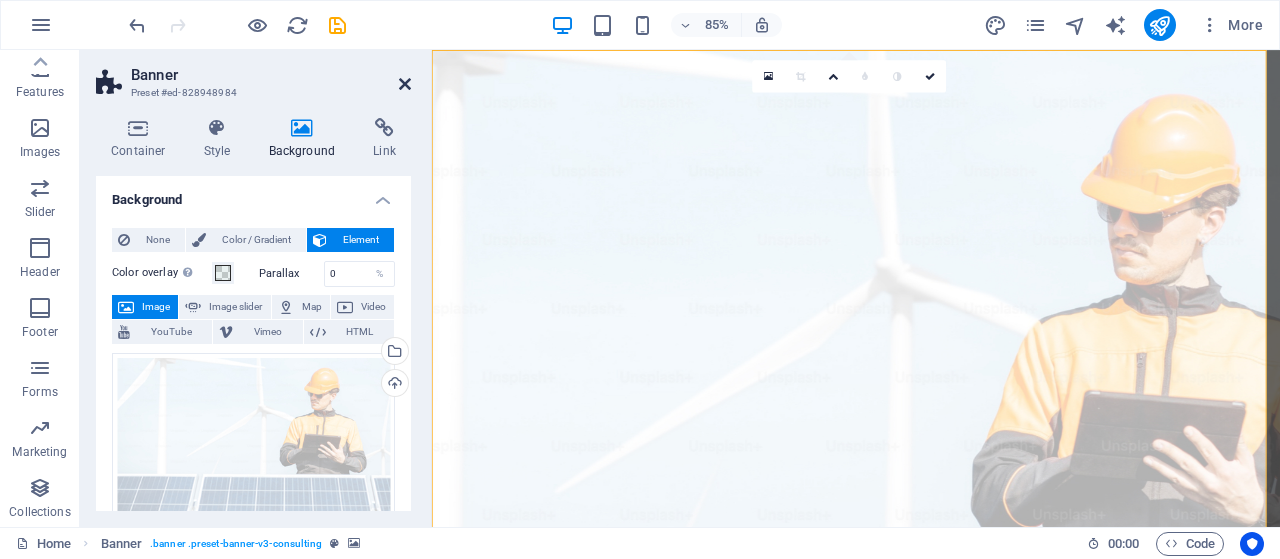click at bounding box center [405, 84] 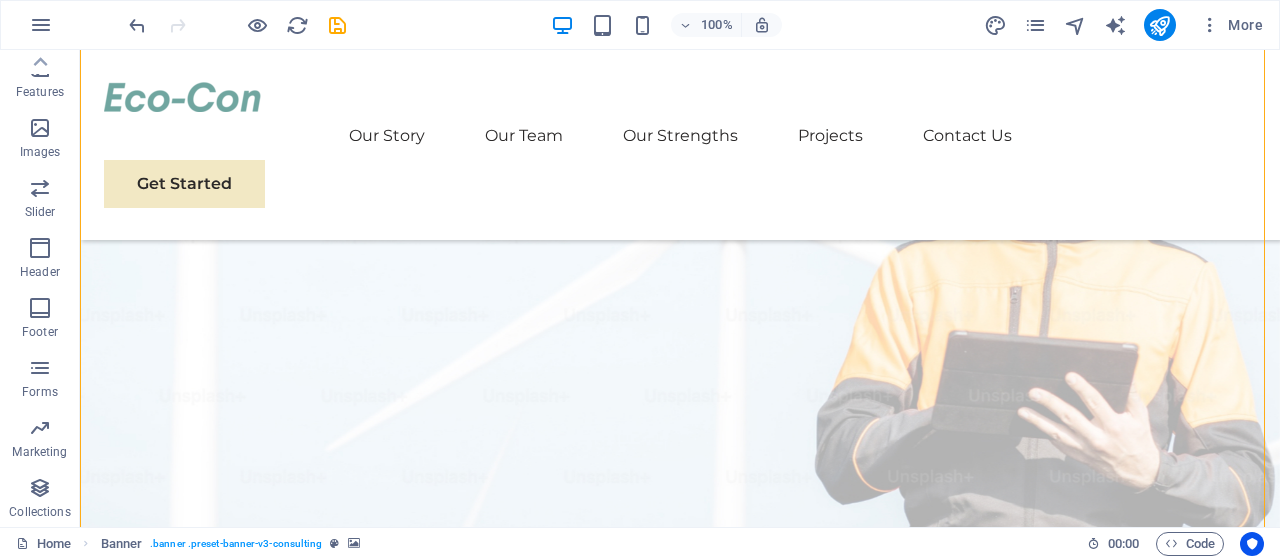scroll, scrollTop: 0, scrollLeft: 0, axis: both 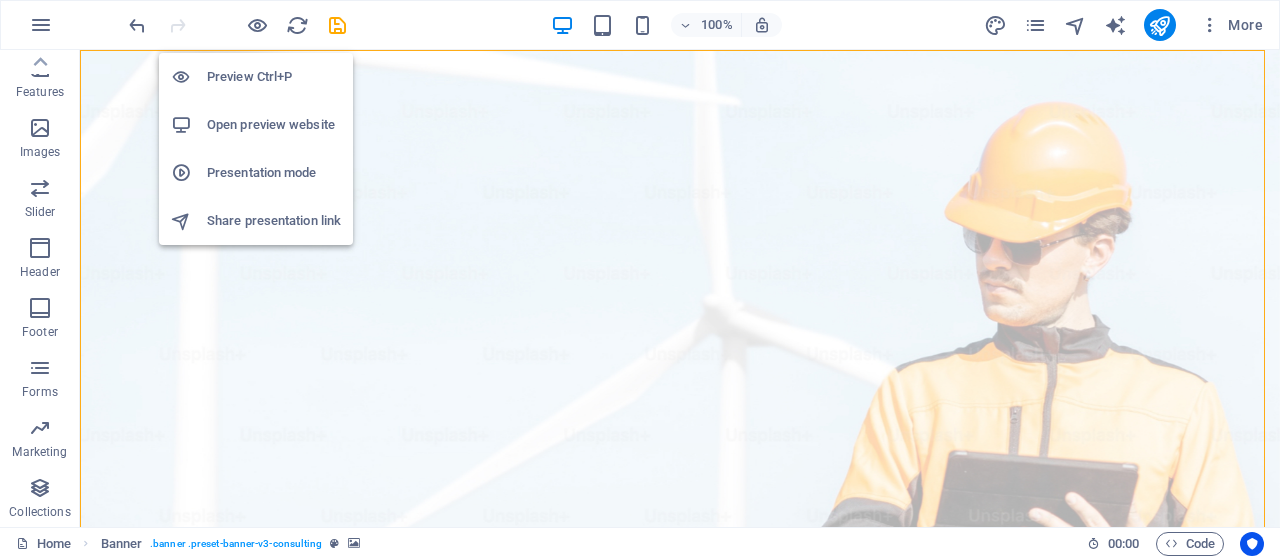 click on "Open preview website" at bounding box center (274, 125) 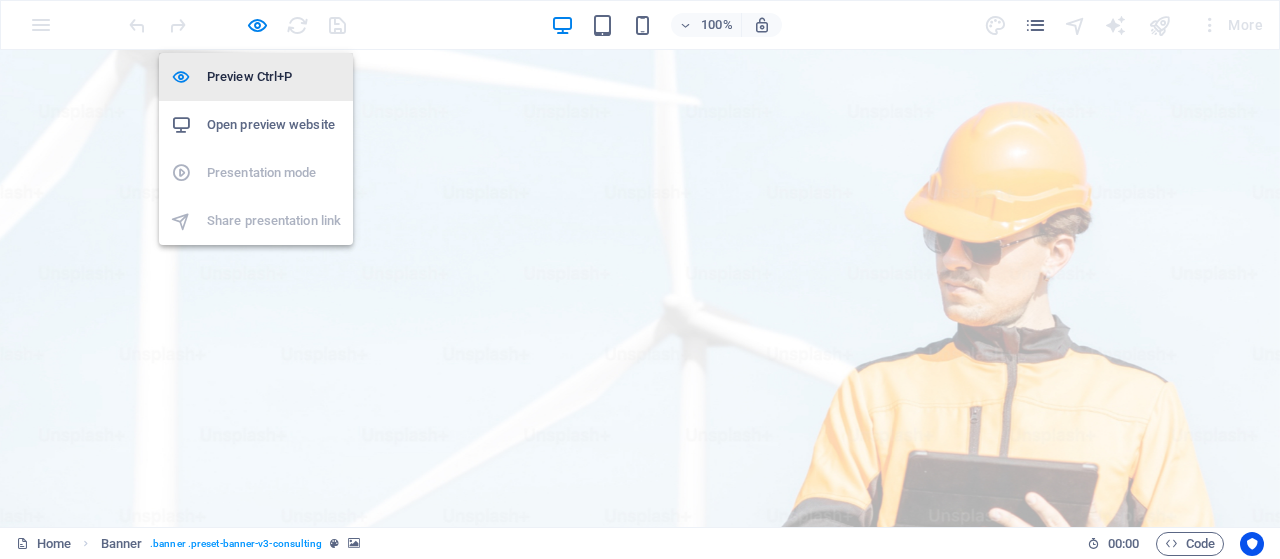 click at bounding box center (181, 77) 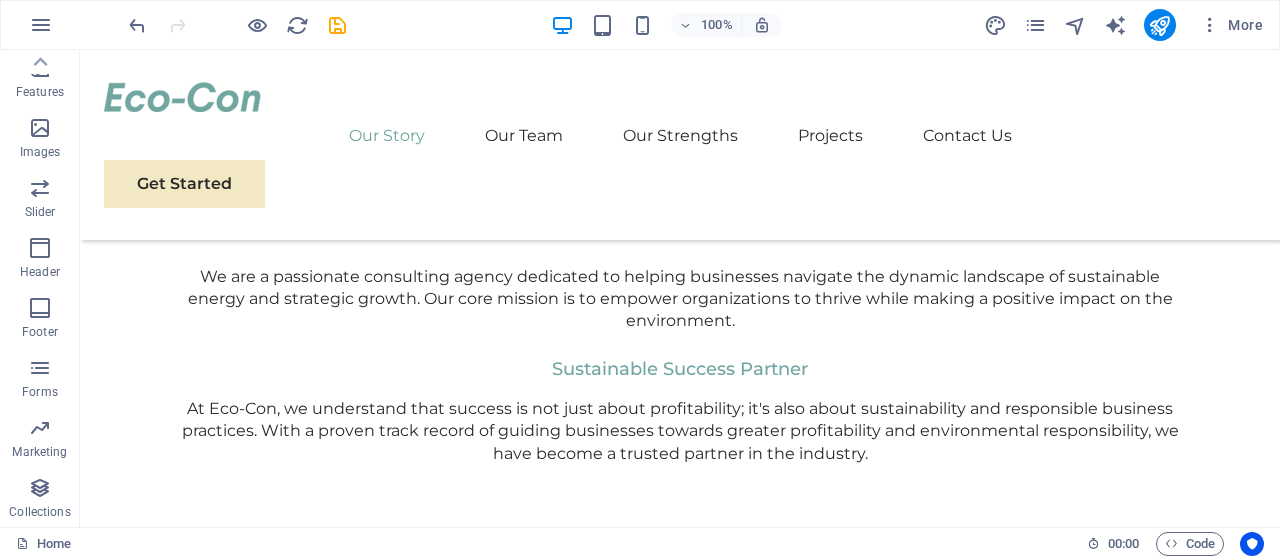 scroll, scrollTop: 0, scrollLeft: 0, axis: both 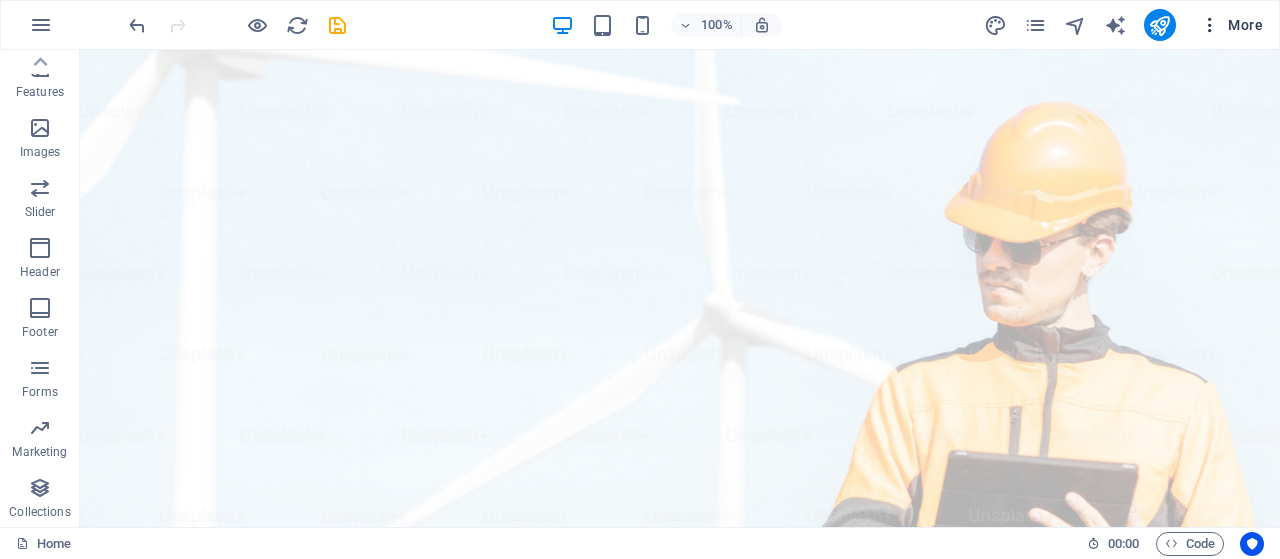 click on "More" at bounding box center [1231, 25] 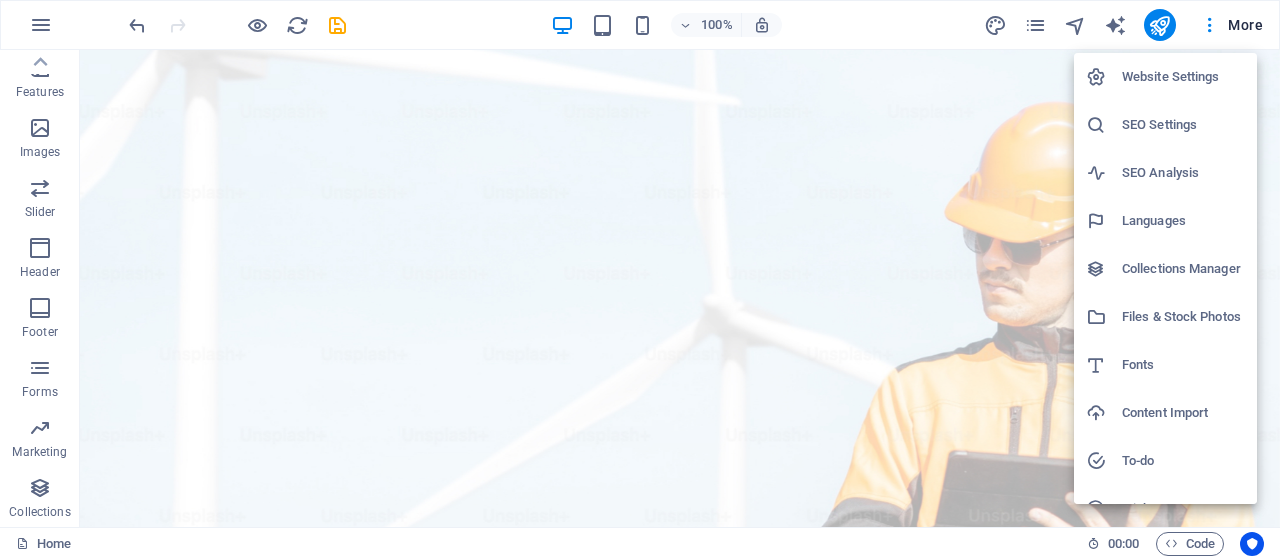 click on "Website Settings" at bounding box center [1183, 77] 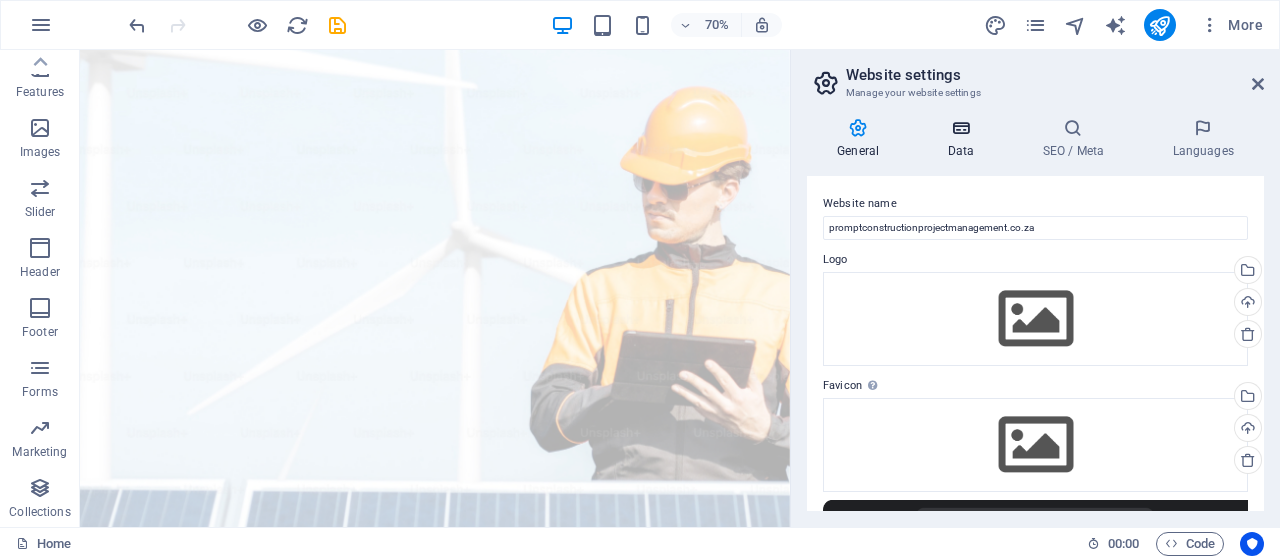 click on "Data" at bounding box center (964, 139) 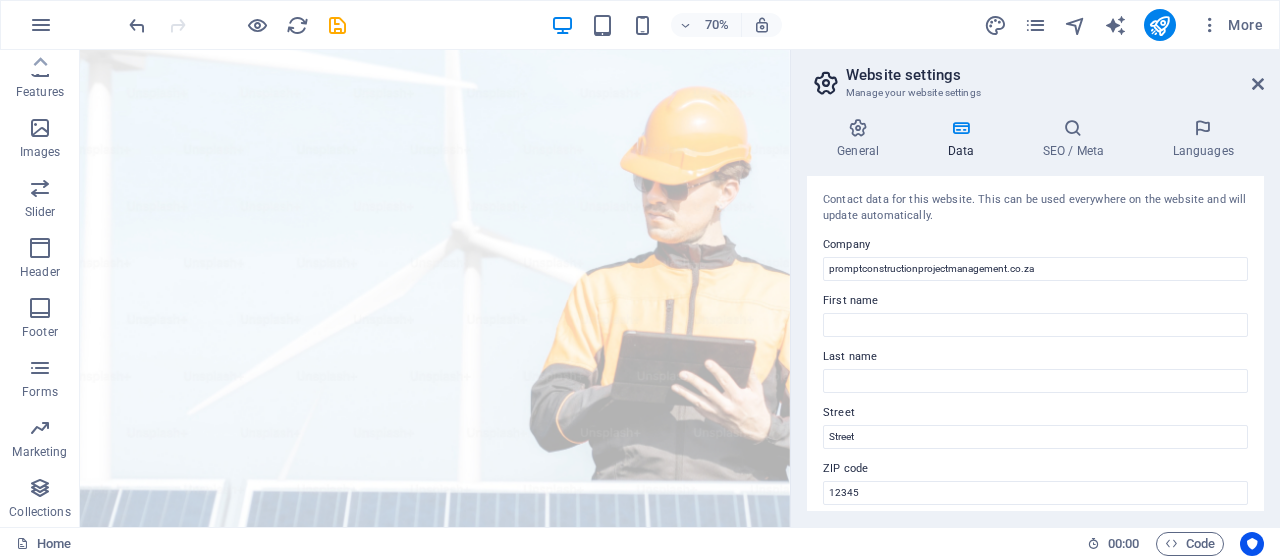drag, startPoint x: 1259, startPoint y: 239, endPoint x: 1258, endPoint y: 268, distance: 29.017237 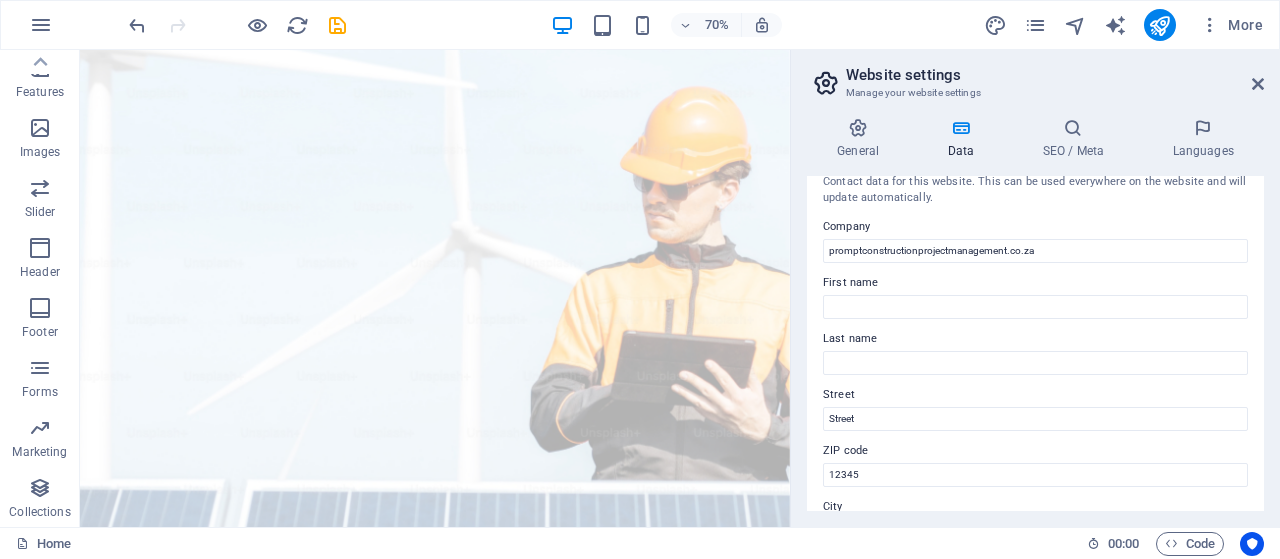 scroll, scrollTop: 0, scrollLeft: 0, axis: both 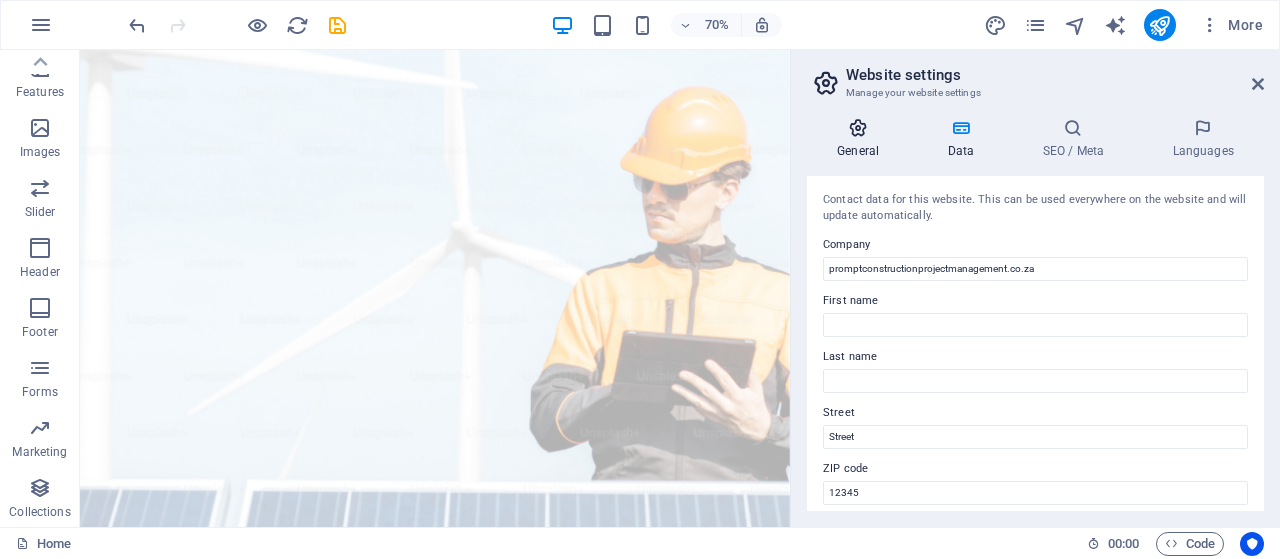 click at bounding box center (858, 128) 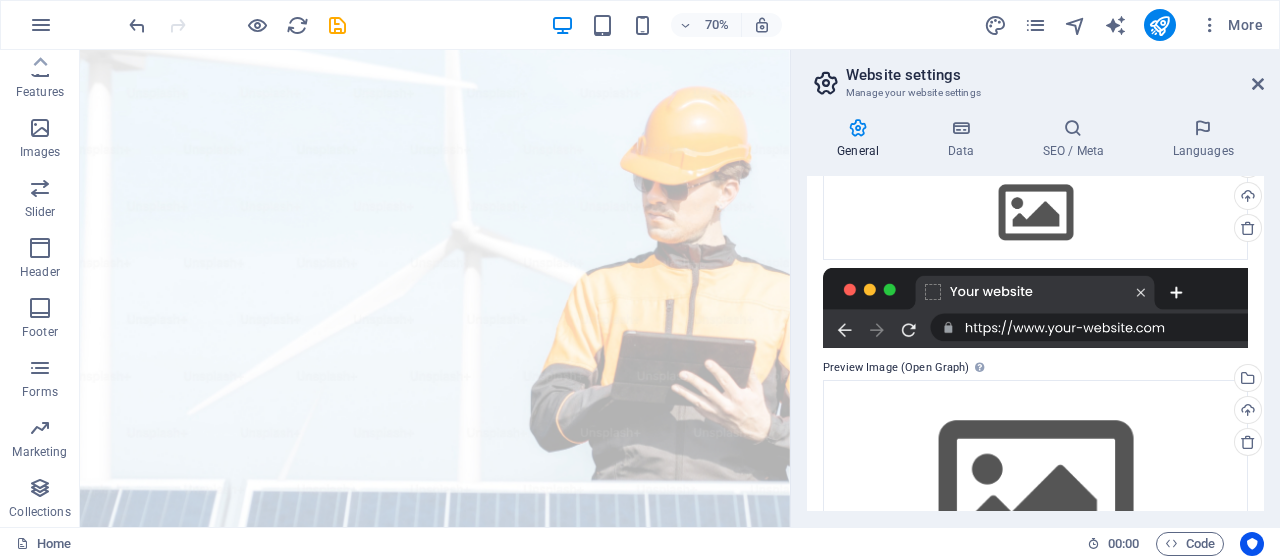 scroll, scrollTop: 0, scrollLeft: 0, axis: both 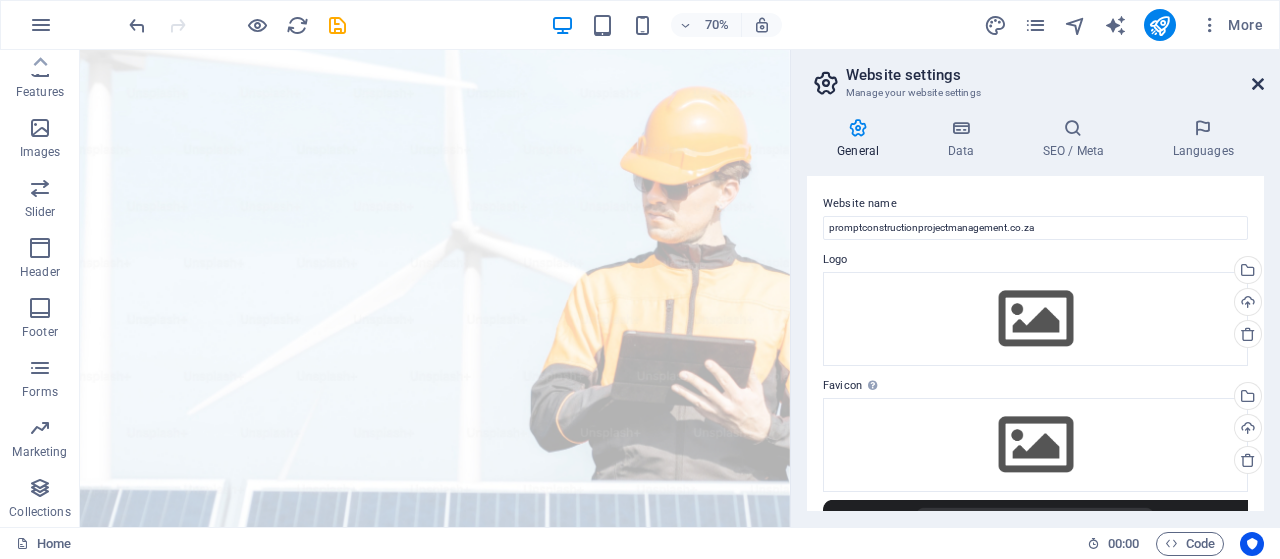 click at bounding box center (1258, 84) 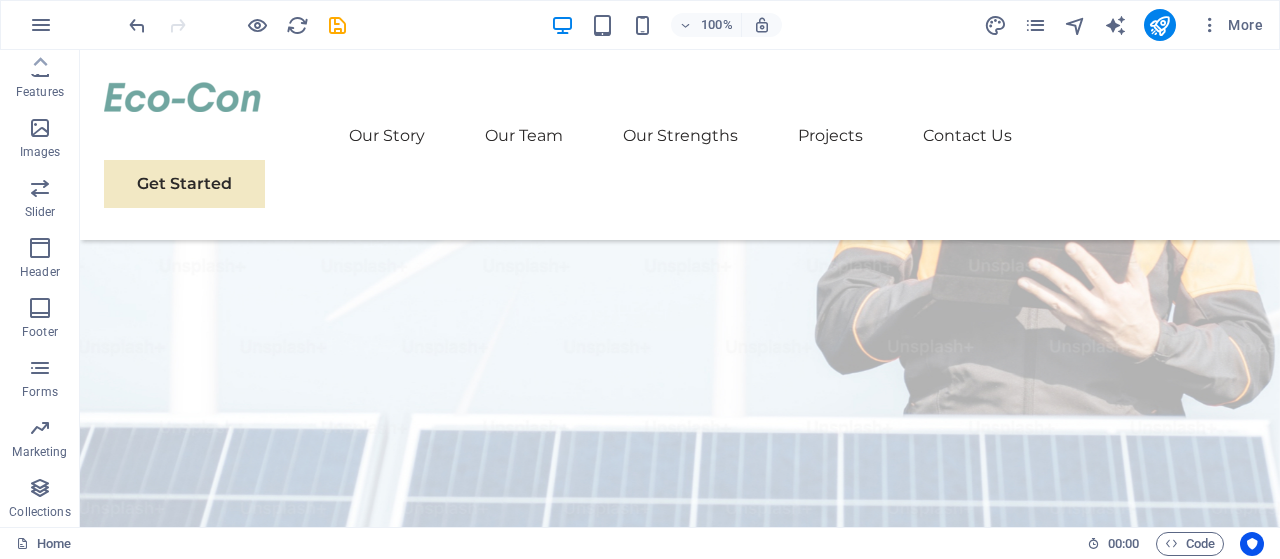 scroll, scrollTop: 0, scrollLeft: 0, axis: both 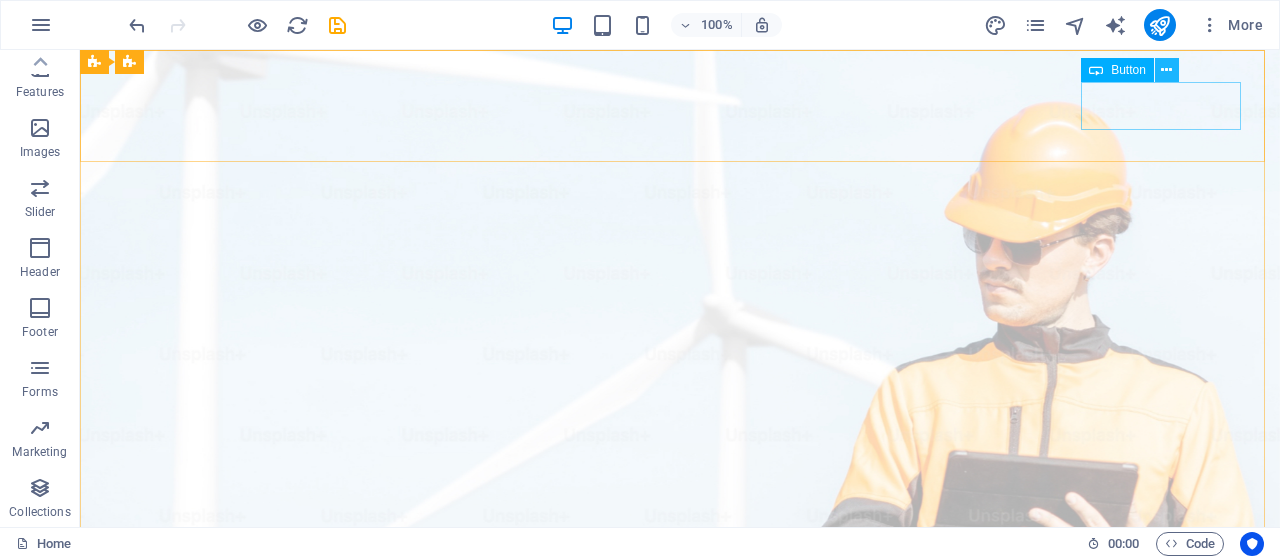 click at bounding box center (1166, 70) 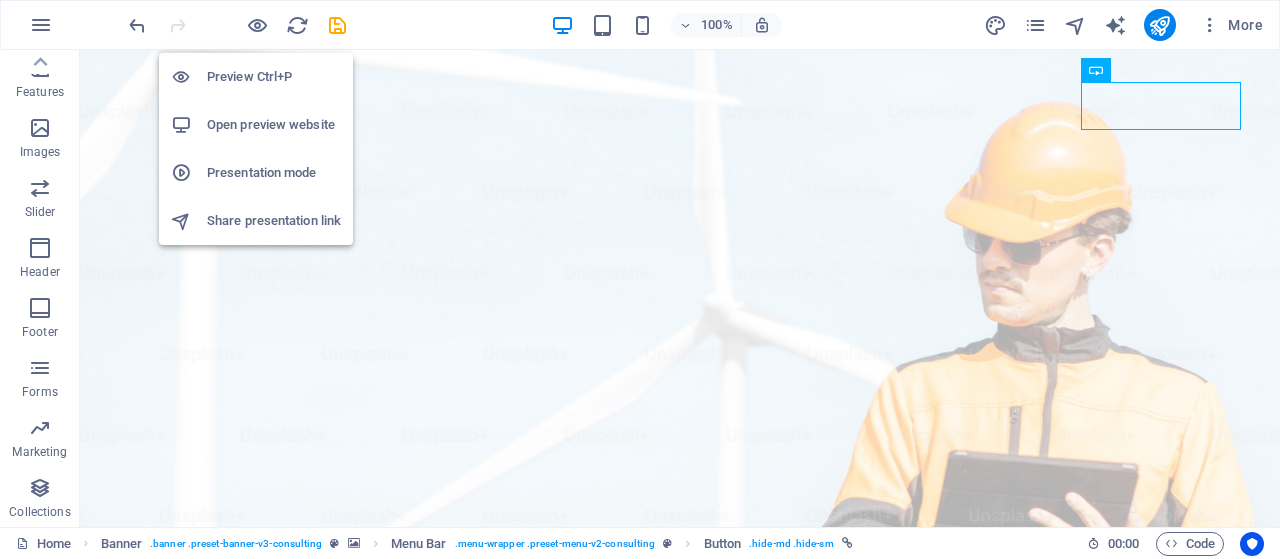 click on "Preview Ctrl+P" at bounding box center (274, 77) 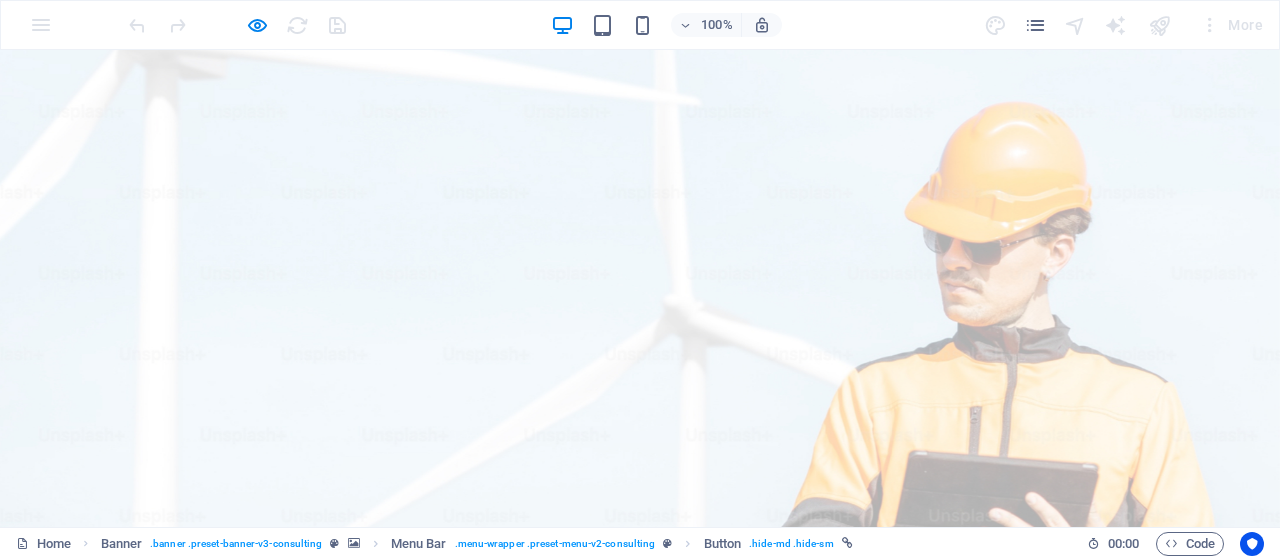 click on "Get Started" at bounding box center (120, 1084) 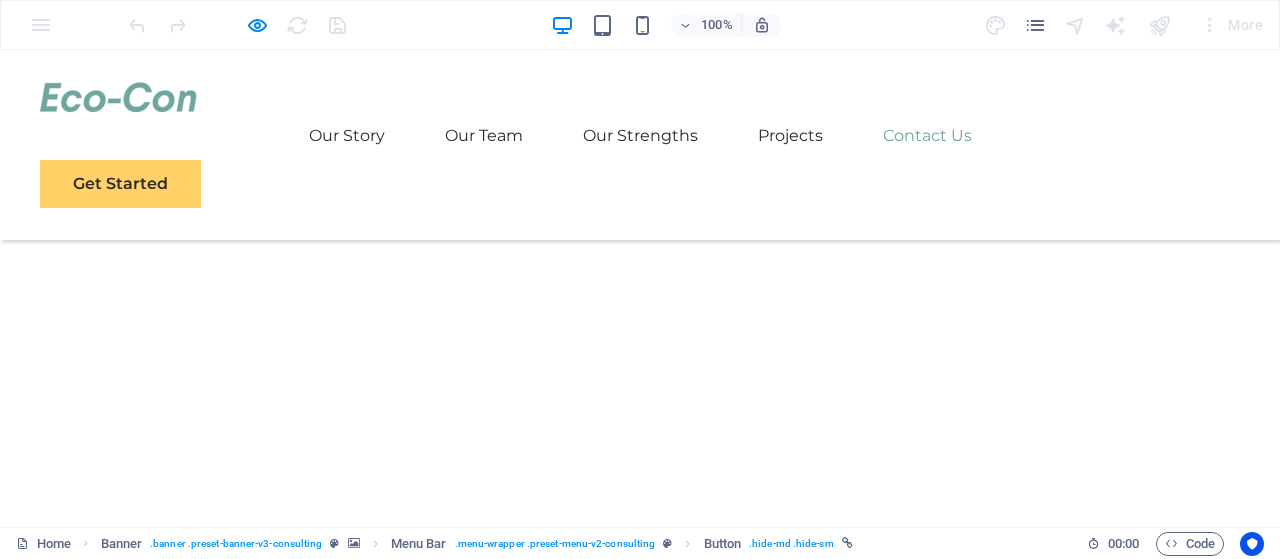 scroll, scrollTop: 5836, scrollLeft: 0, axis: vertical 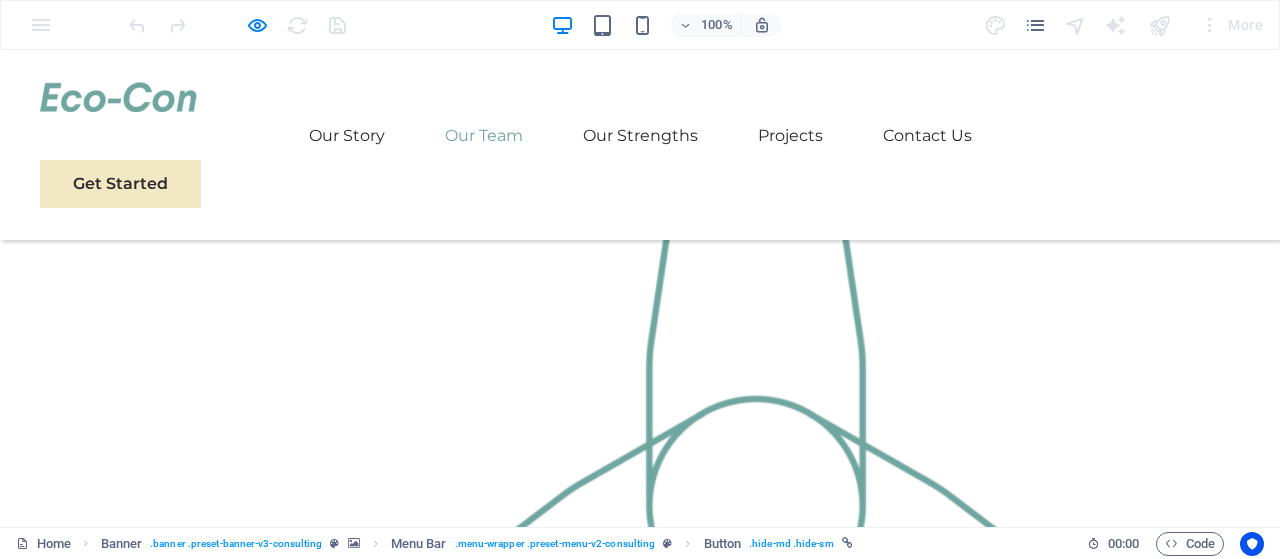 click at bounding box center (220, 2397) 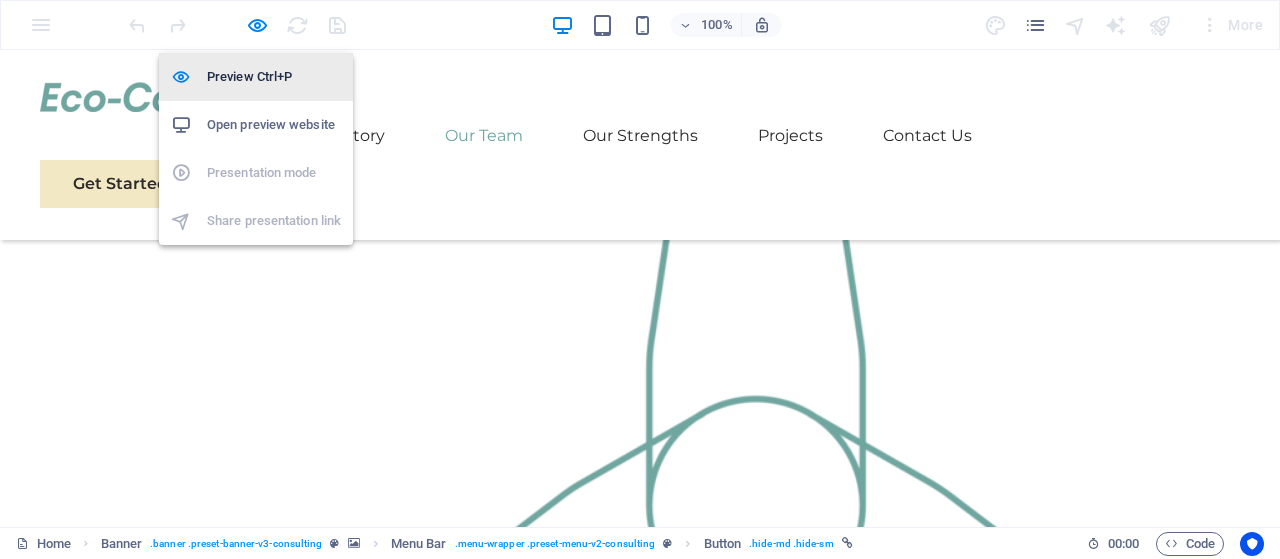 click on "Preview Ctrl+P" at bounding box center [274, 77] 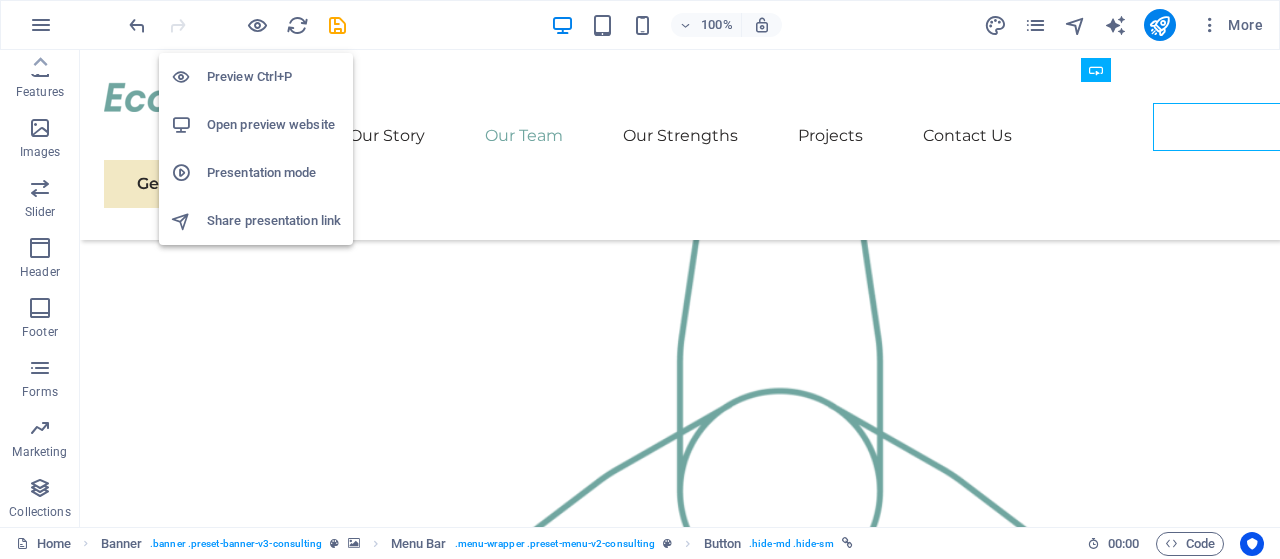 scroll, scrollTop: 1829, scrollLeft: 0, axis: vertical 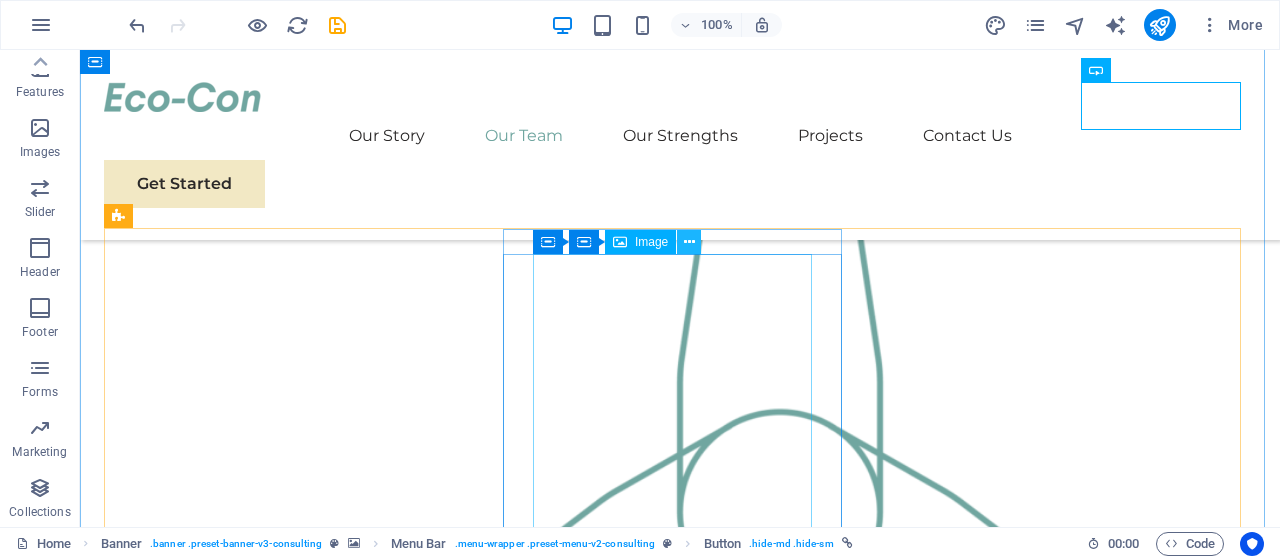 click at bounding box center [689, 242] 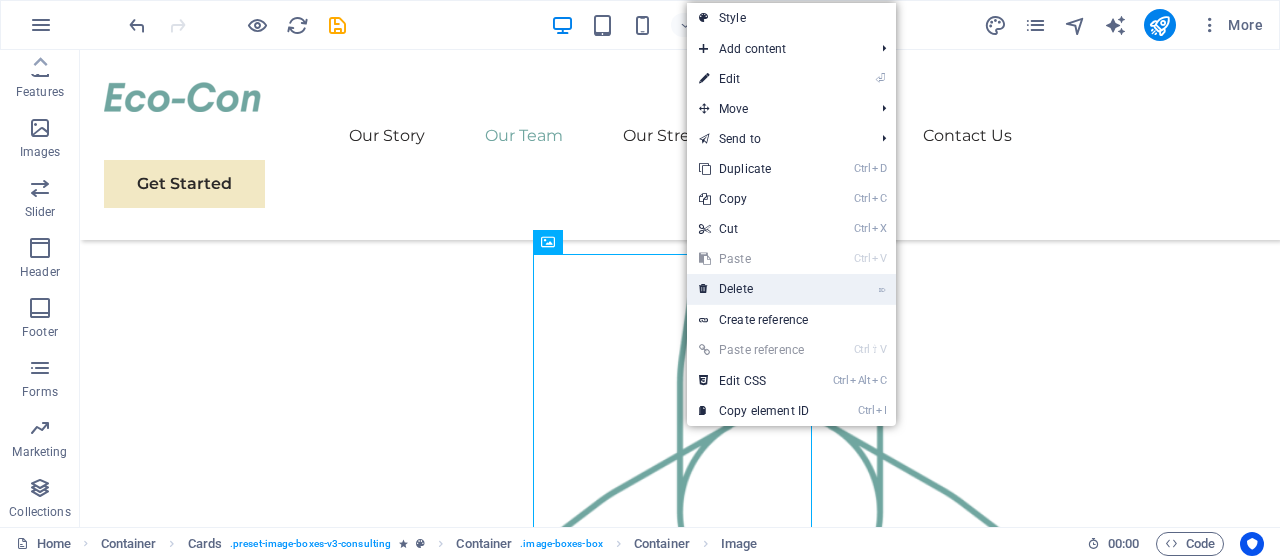 click on "⌦  Delete" at bounding box center [754, 289] 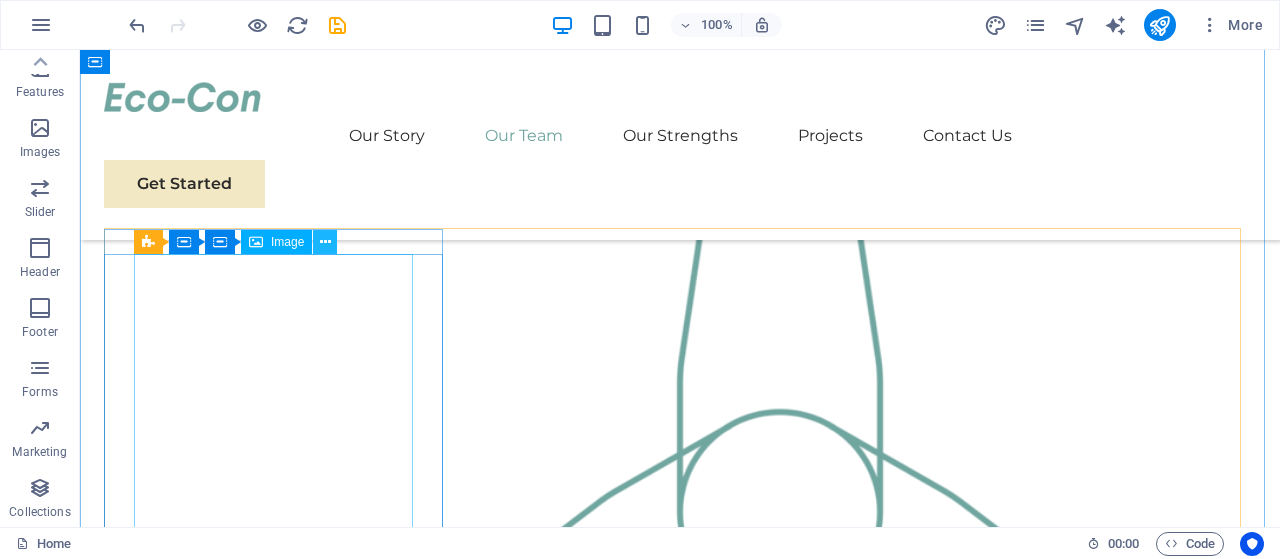 click at bounding box center (325, 242) 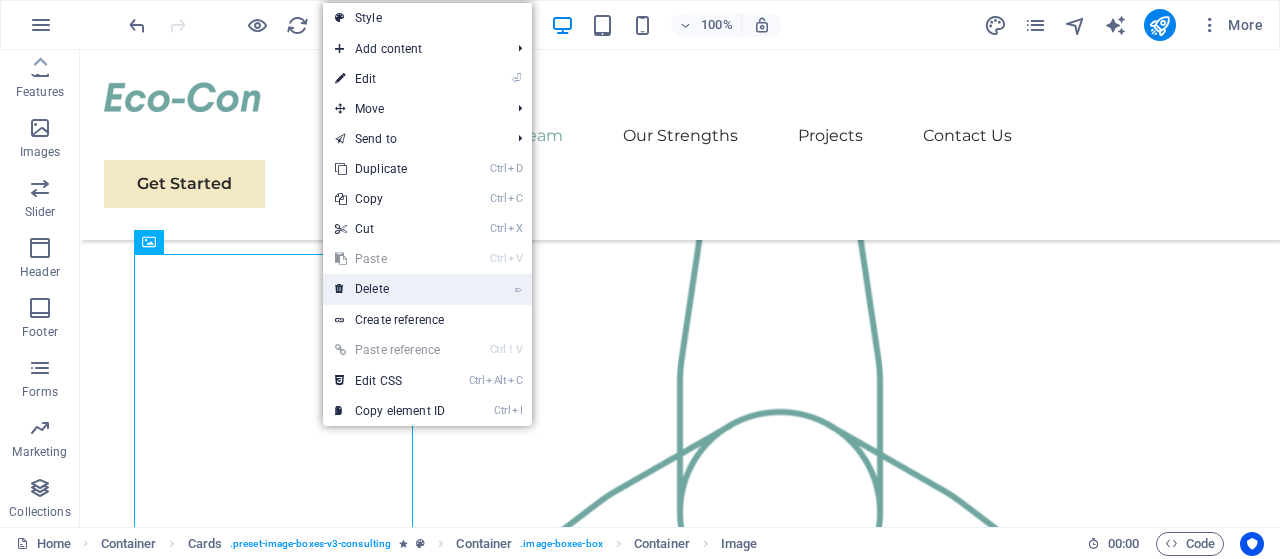 click on "⌦  Delete" at bounding box center [390, 289] 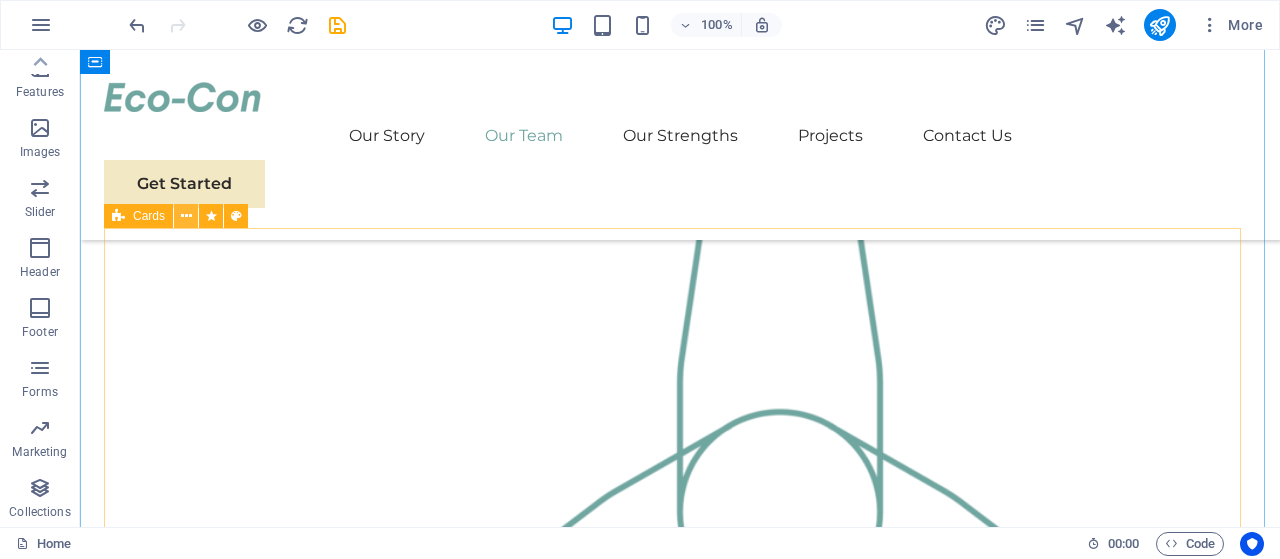 click at bounding box center (186, 216) 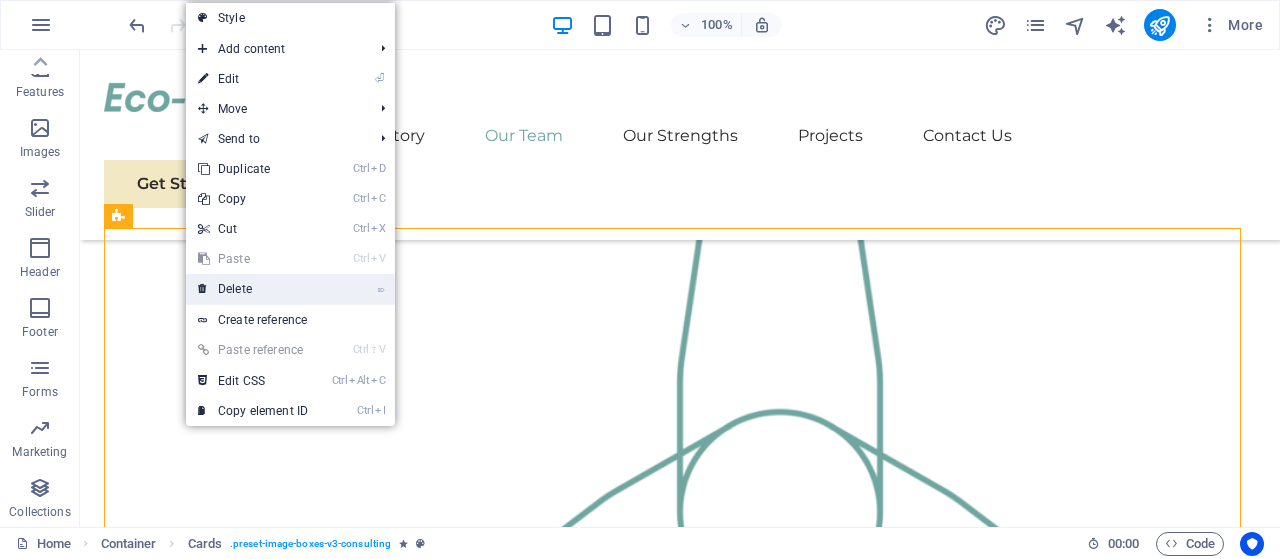 click on "⌦  Delete" at bounding box center (253, 289) 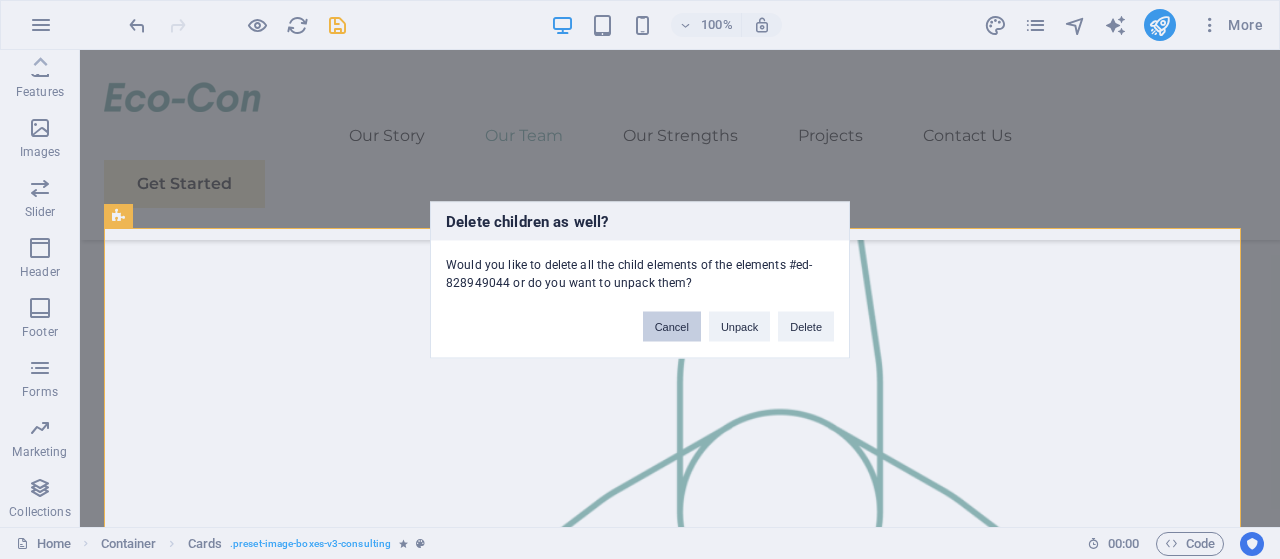 click on "Cancel" at bounding box center [672, 326] 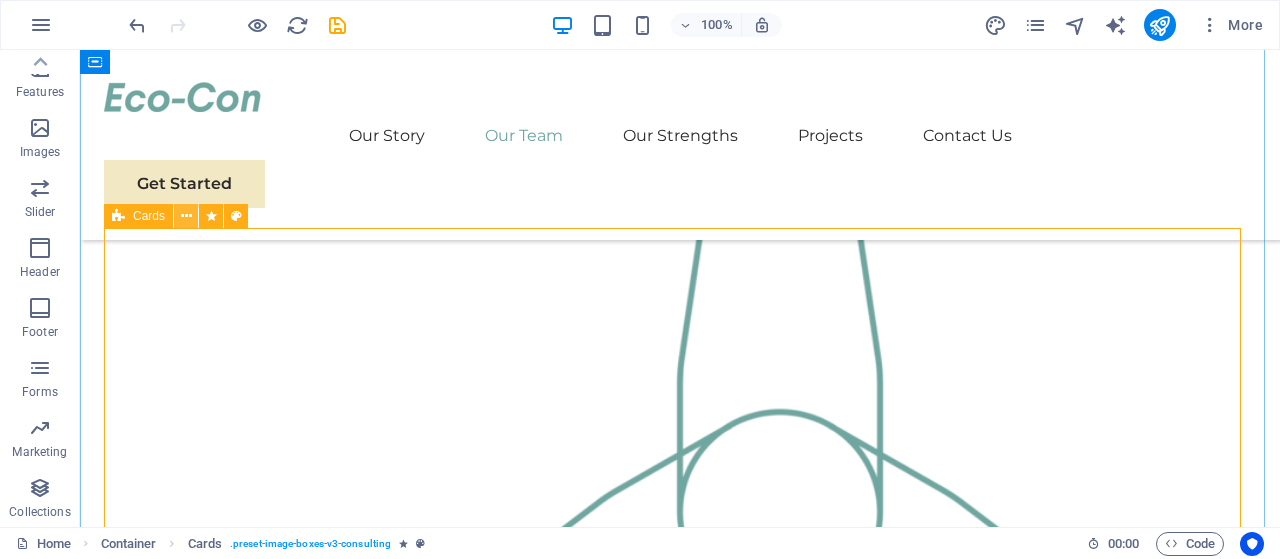 click at bounding box center [186, 216] 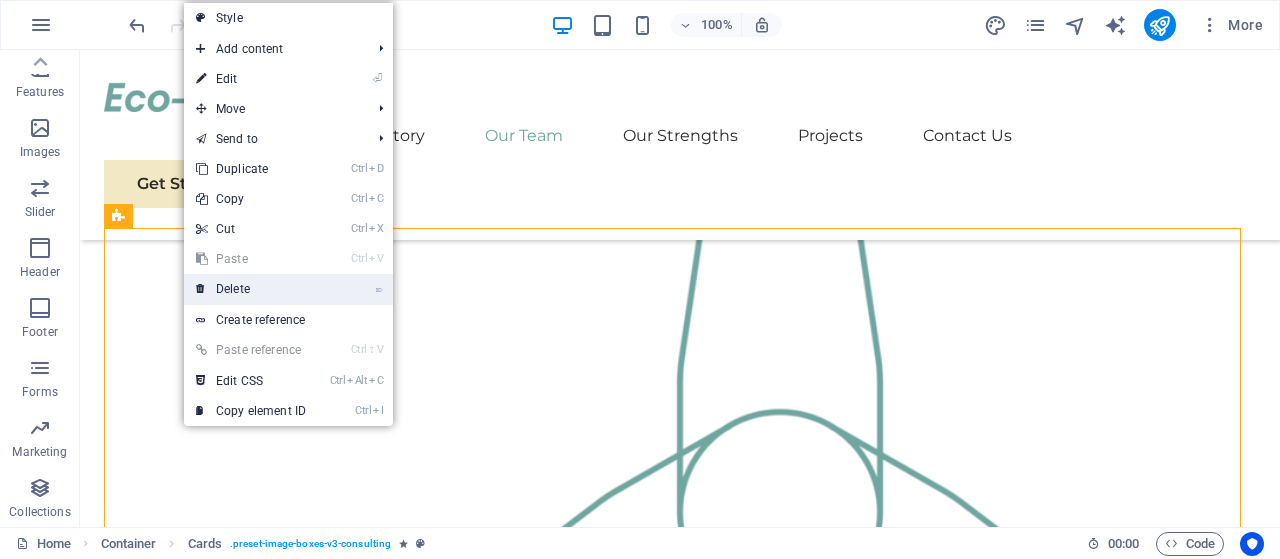 click on "⌦  Delete" at bounding box center (251, 289) 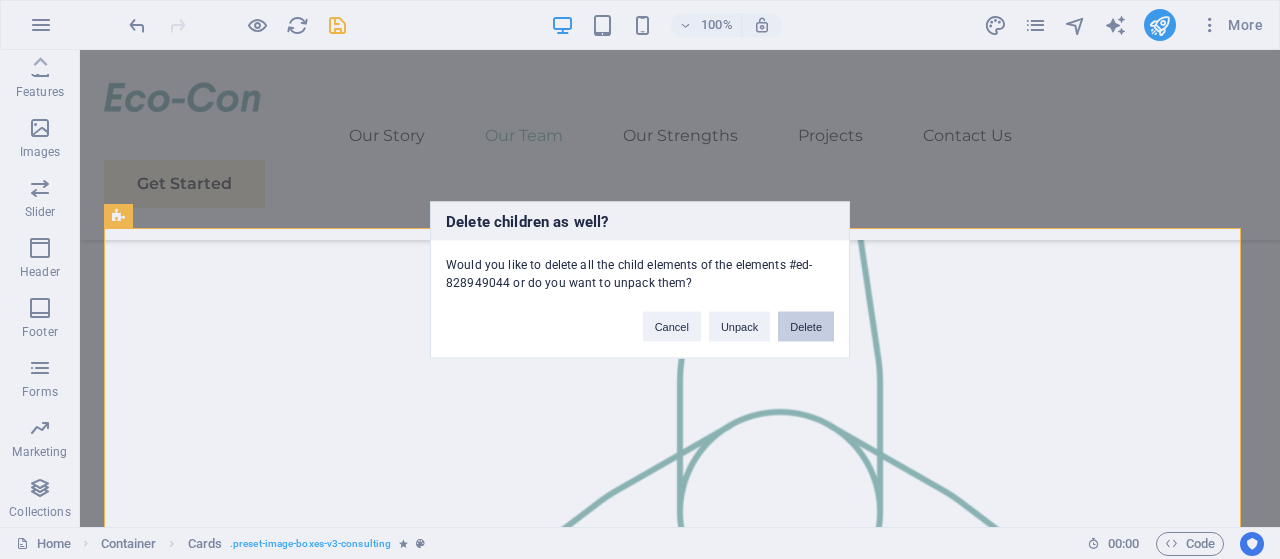 click on "Delete" at bounding box center [806, 326] 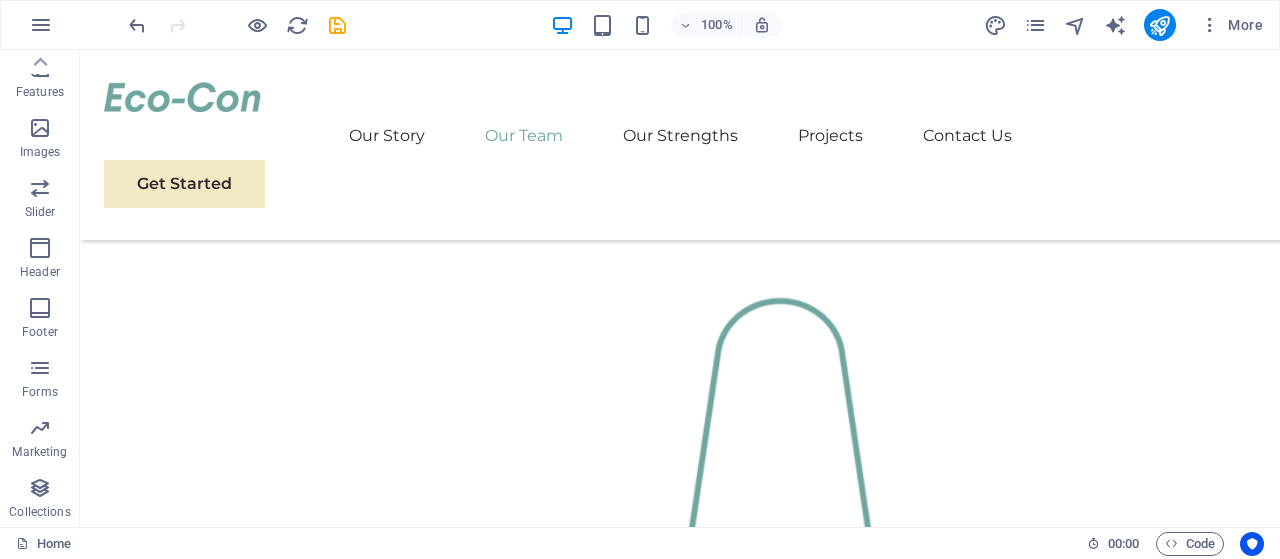 scroll, scrollTop: 1608, scrollLeft: 0, axis: vertical 